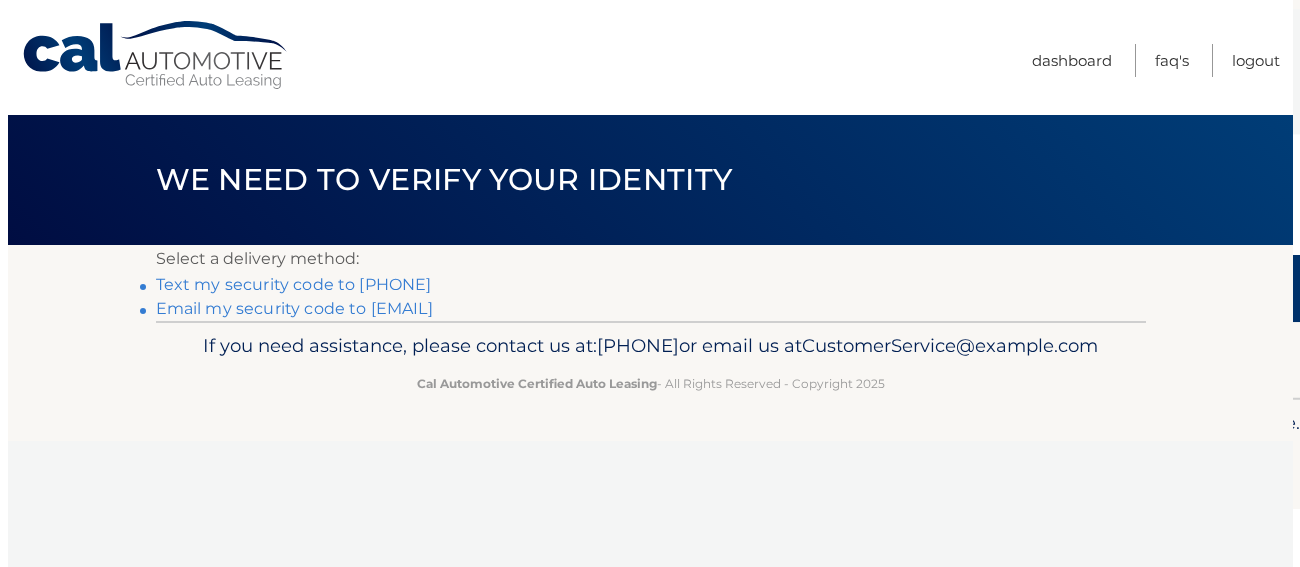 scroll, scrollTop: 0, scrollLeft: 0, axis: both 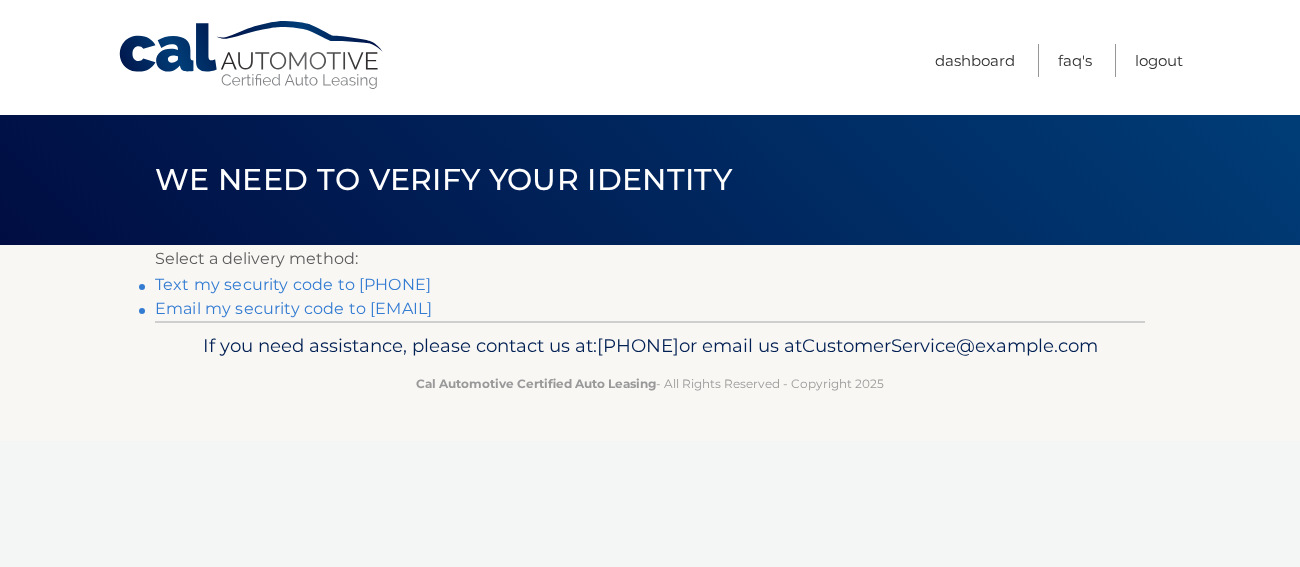 click on "Text my security code to xxx-xxx-1785" at bounding box center [293, 284] 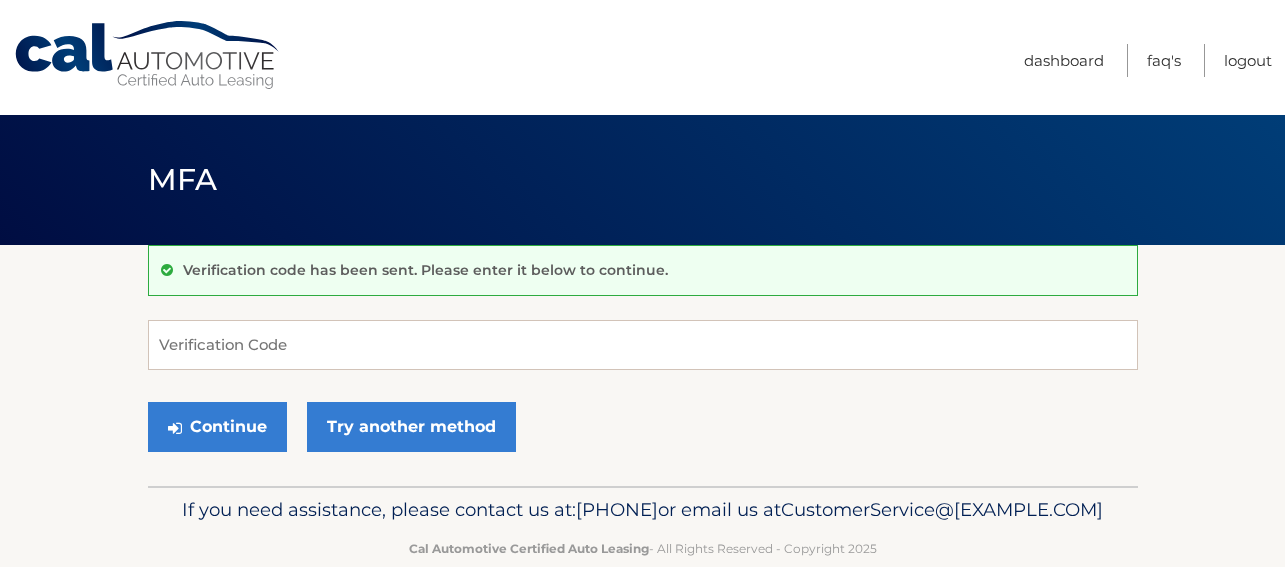 scroll, scrollTop: 0, scrollLeft: 0, axis: both 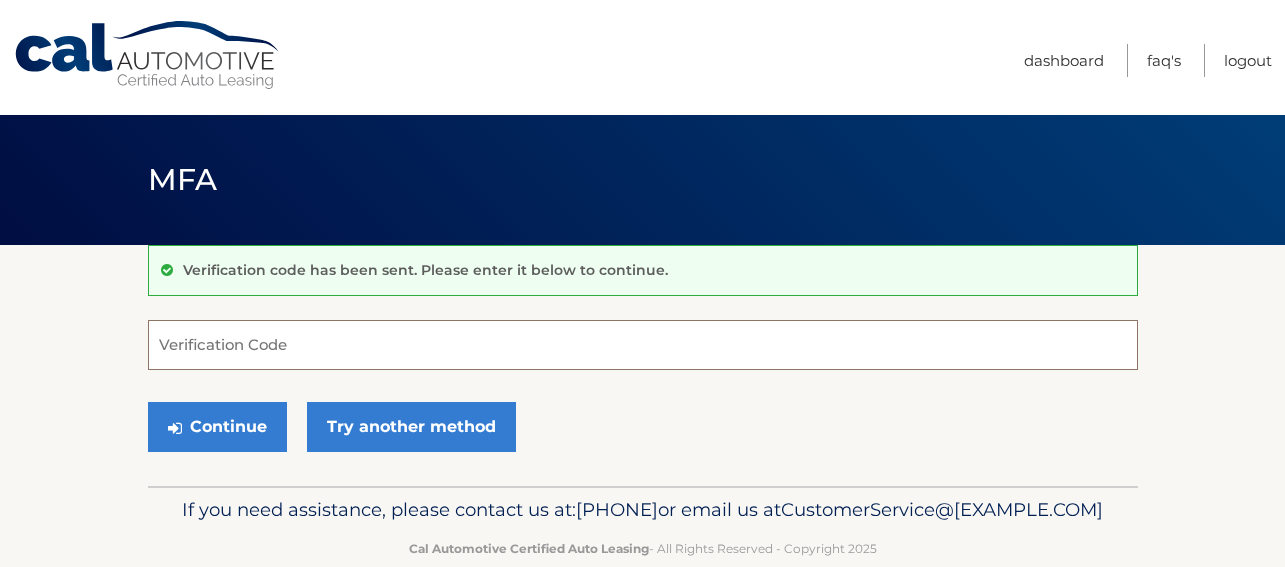 click on "Verification Code" at bounding box center [643, 345] 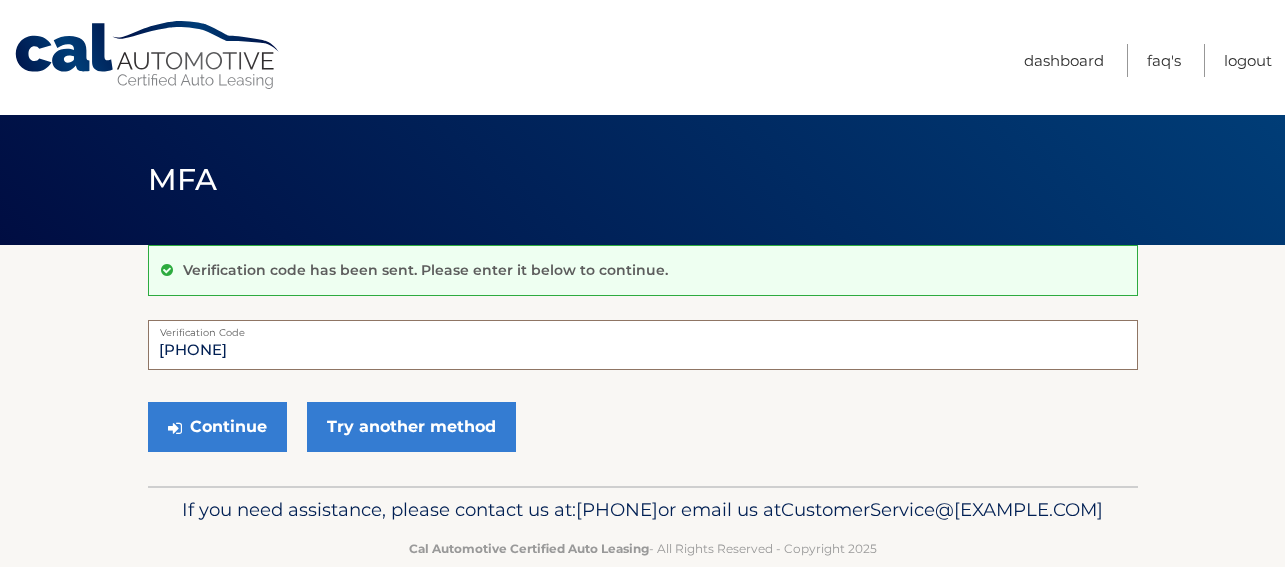 type on "[PHONE]" 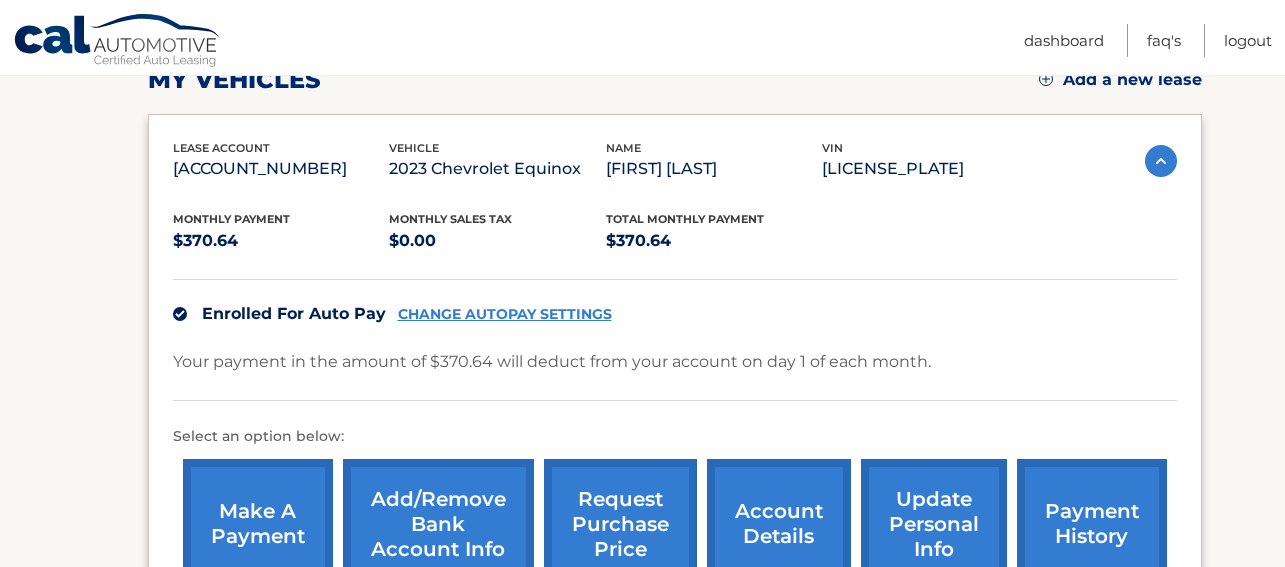 scroll, scrollTop: 400, scrollLeft: 0, axis: vertical 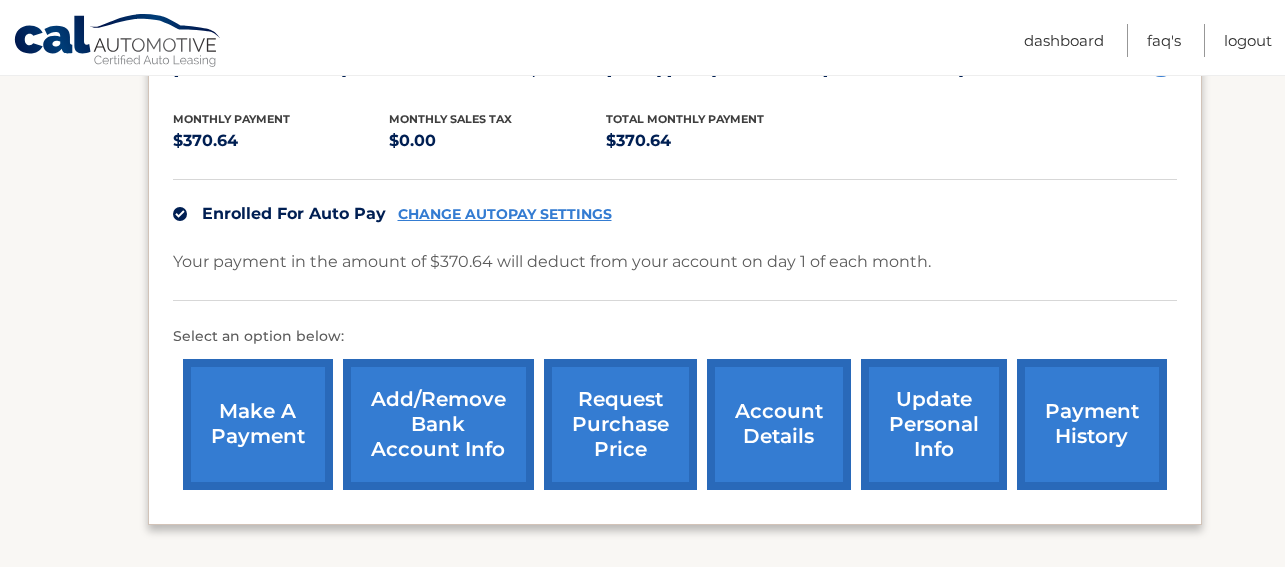 click on "update personal info" at bounding box center [934, 424] 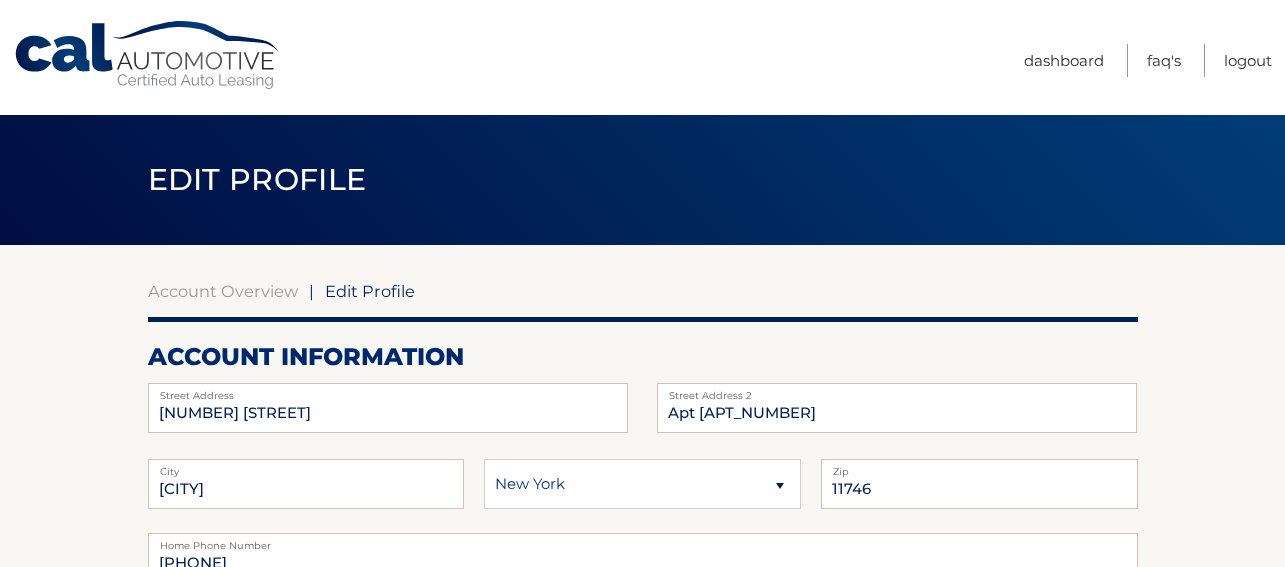scroll, scrollTop: 0, scrollLeft: 0, axis: both 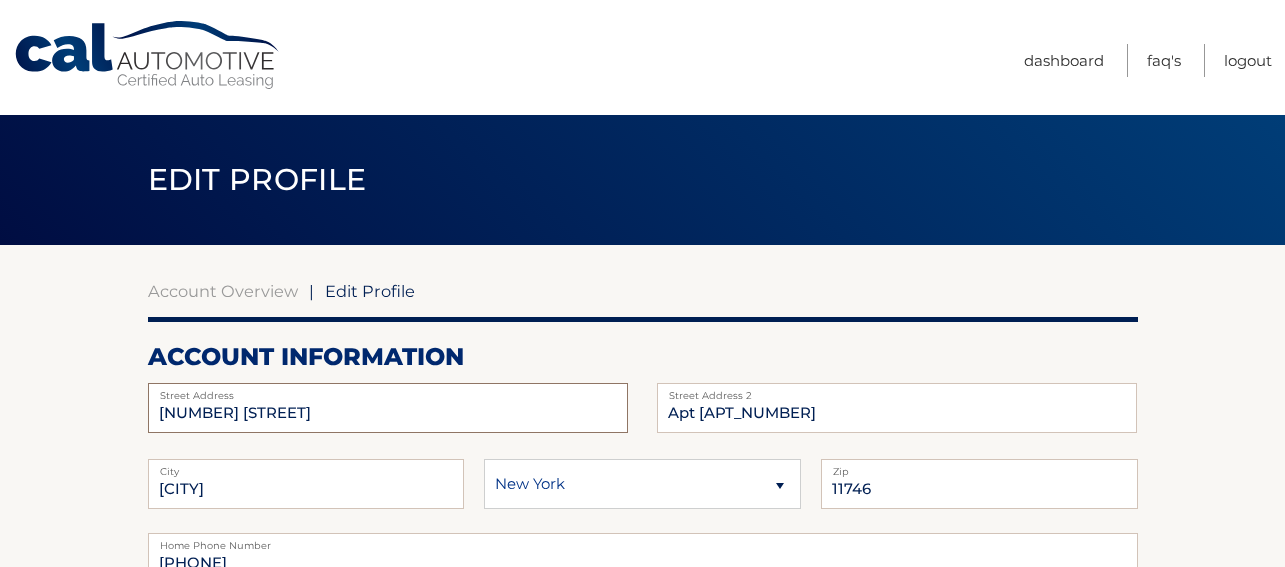 drag, startPoint x: 468, startPoint y: 414, endPoint x: -92, endPoint y: 411, distance: 560.00806 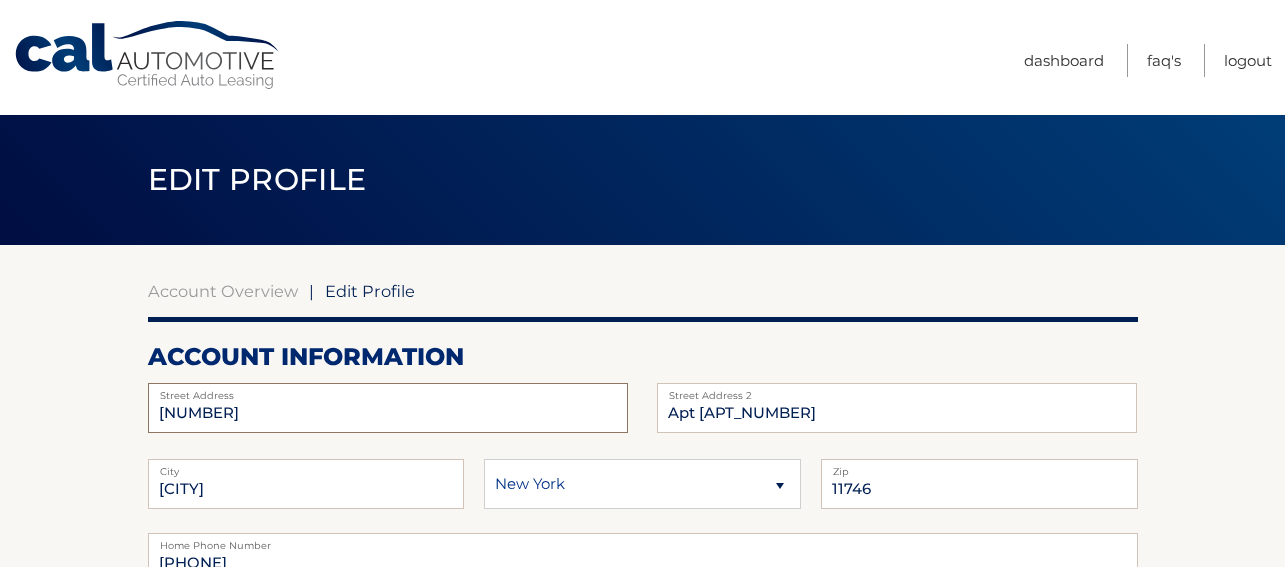 type on "679 Hilda St" 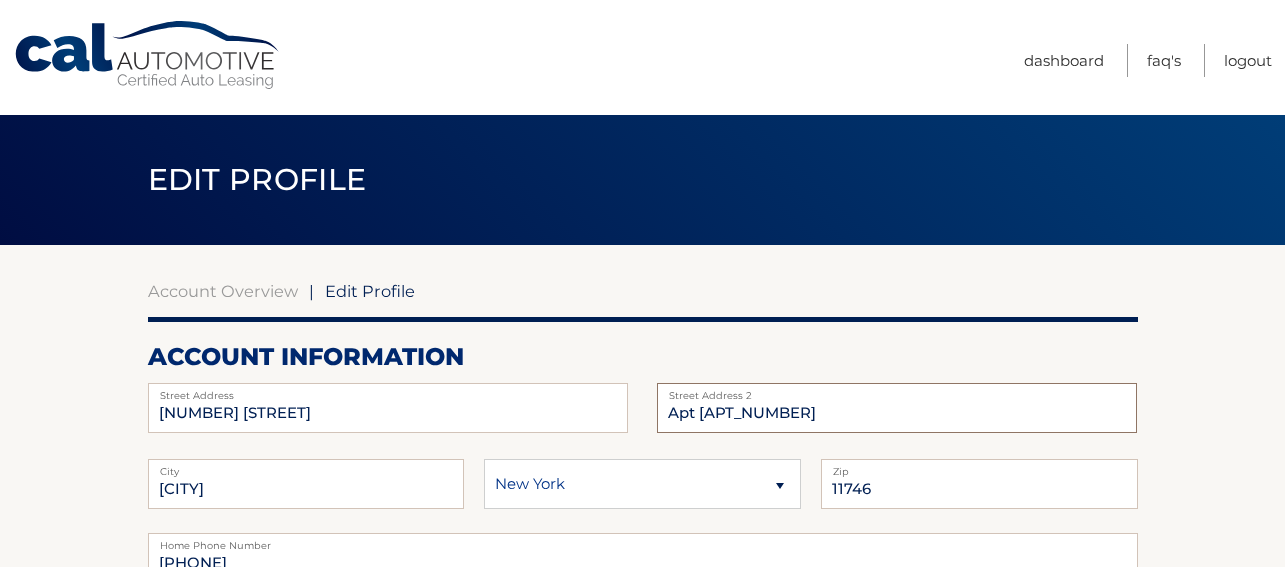 click on "Apt 13A" at bounding box center (897, 408) 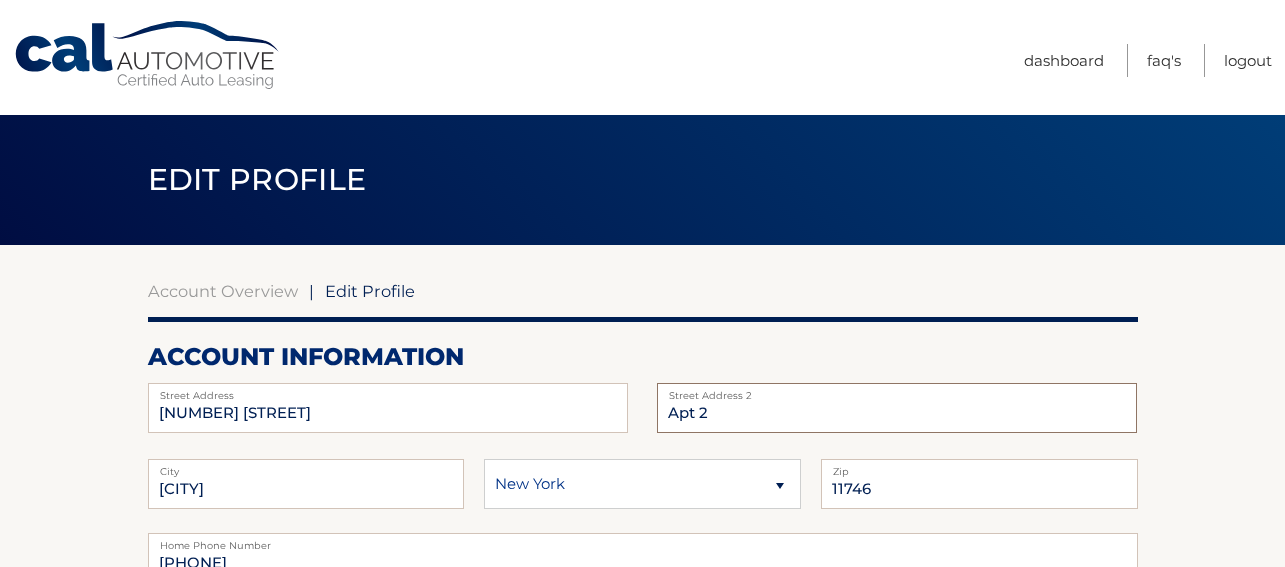 type on "Apt 2" 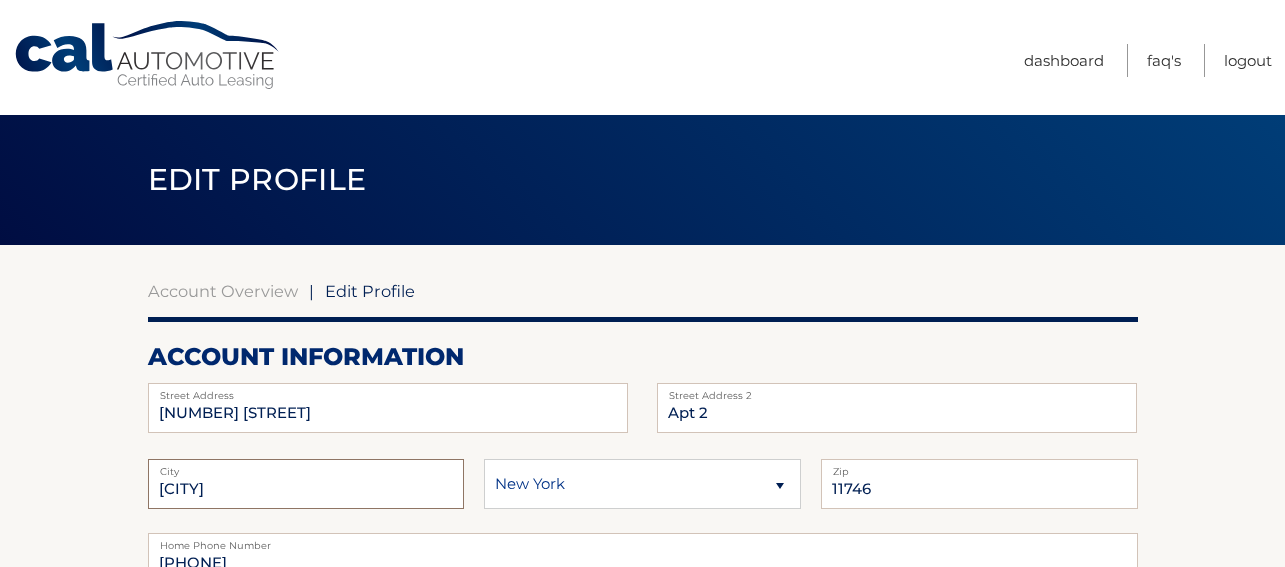 drag, startPoint x: 348, startPoint y: 488, endPoint x: 73, endPoint y: 476, distance: 275.2617 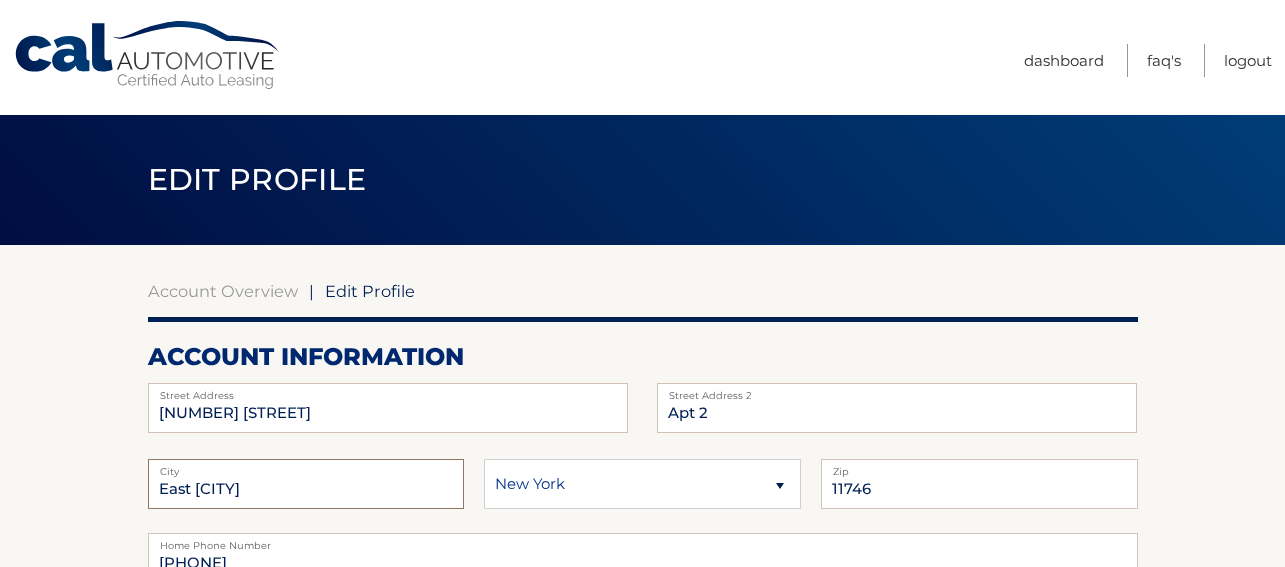 type on "East Meadow" 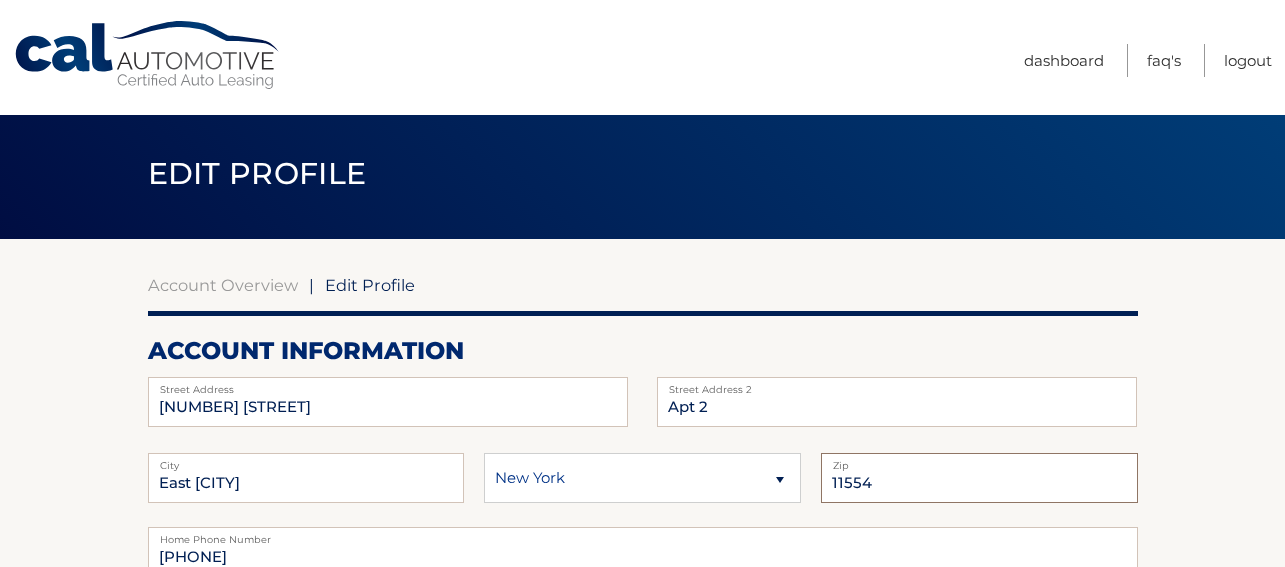 scroll, scrollTop: 100, scrollLeft: 0, axis: vertical 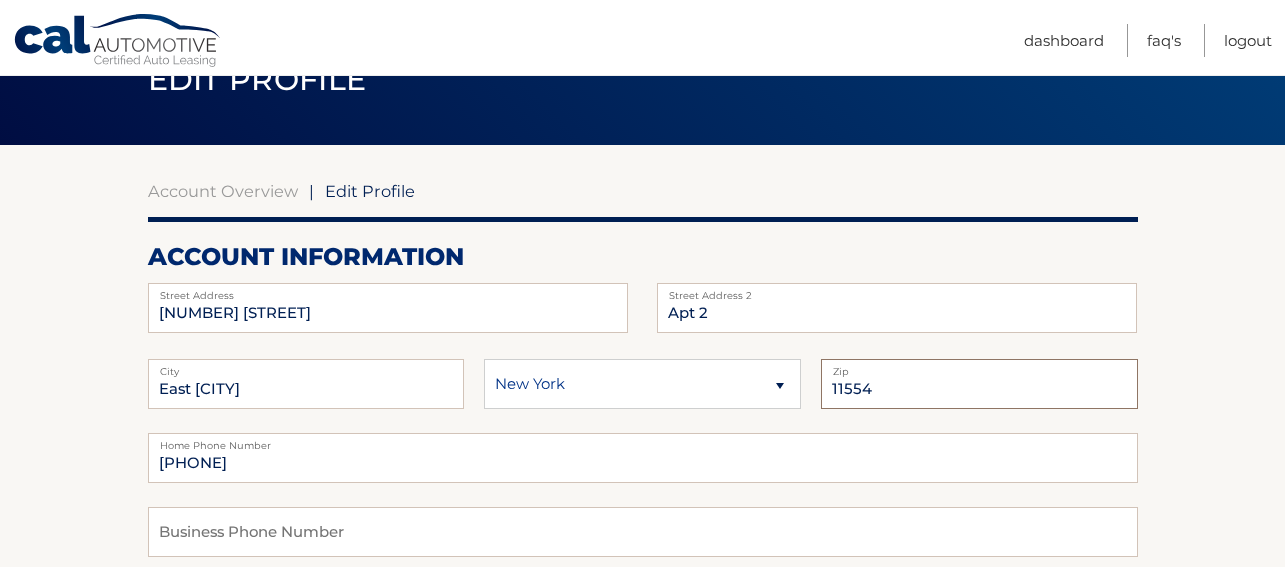 type on "11554" 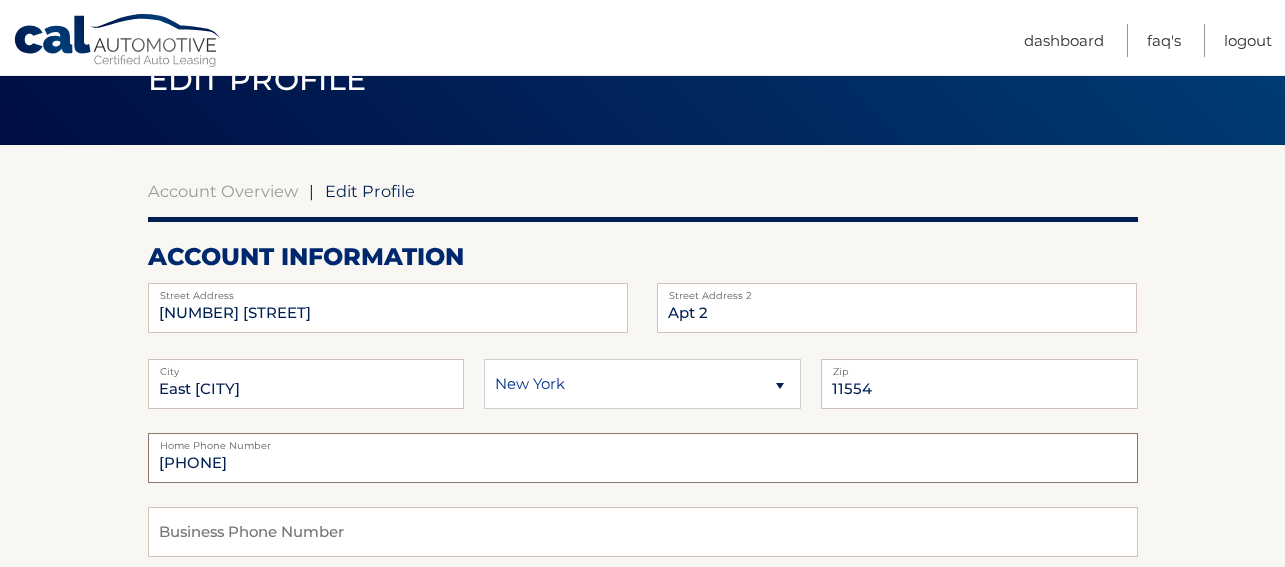 drag, startPoint x: 293, startPoint y: 470, endPoint x: 22, endPoint y: 445, distance: 272.1507 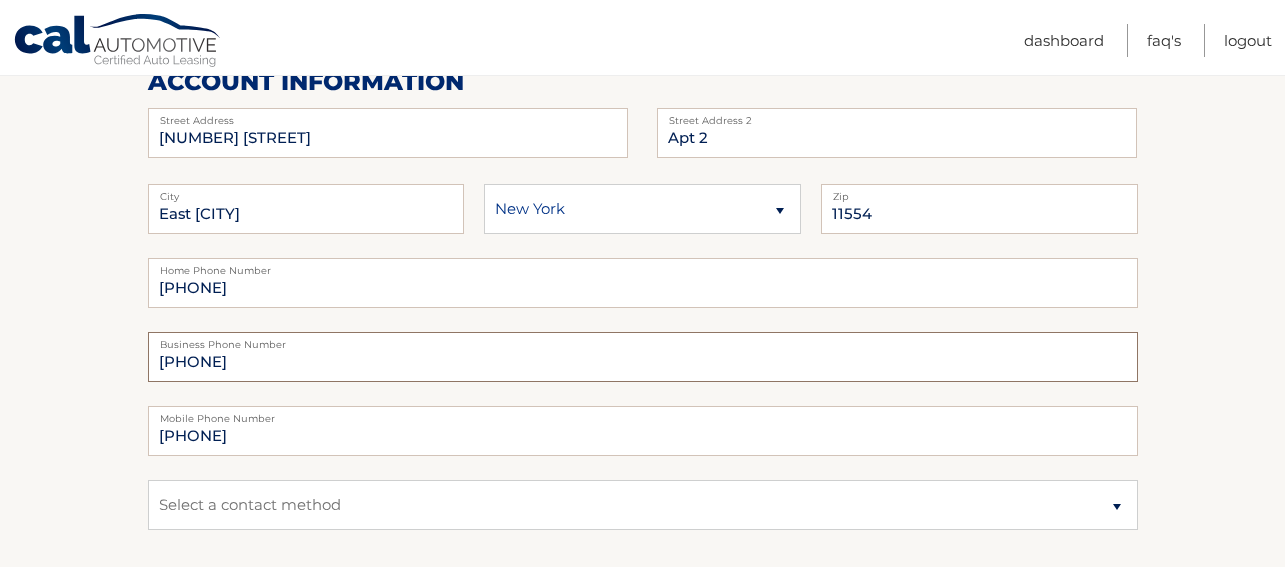 scroll, scrollTop: 300, scrollLeft: 0, axis: vertical 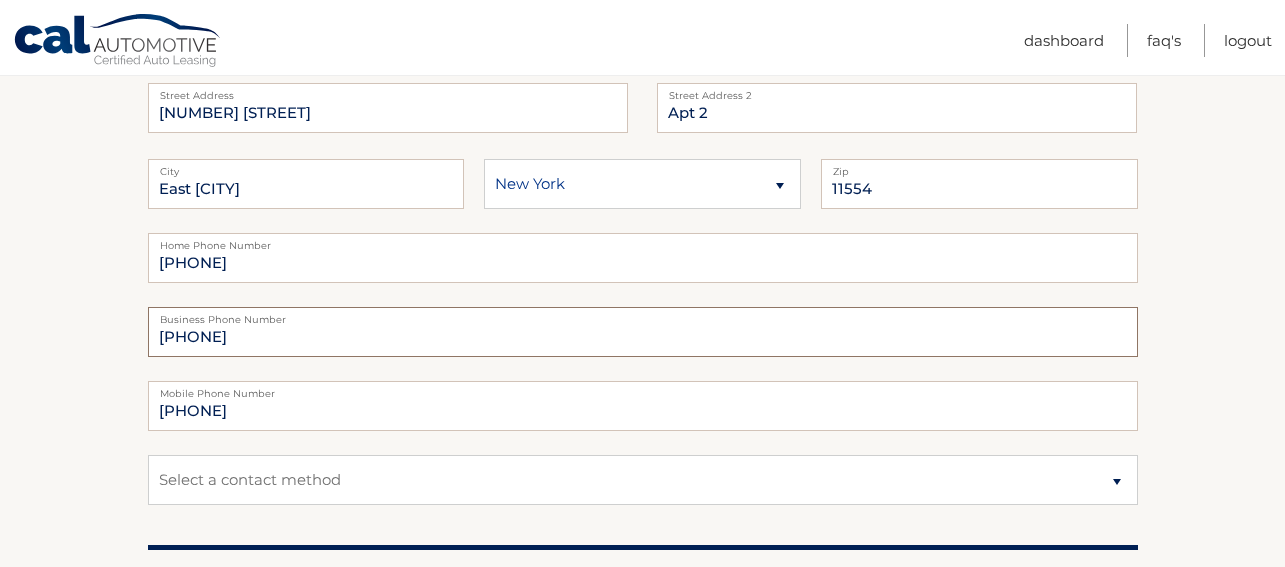 type on "6314354900" 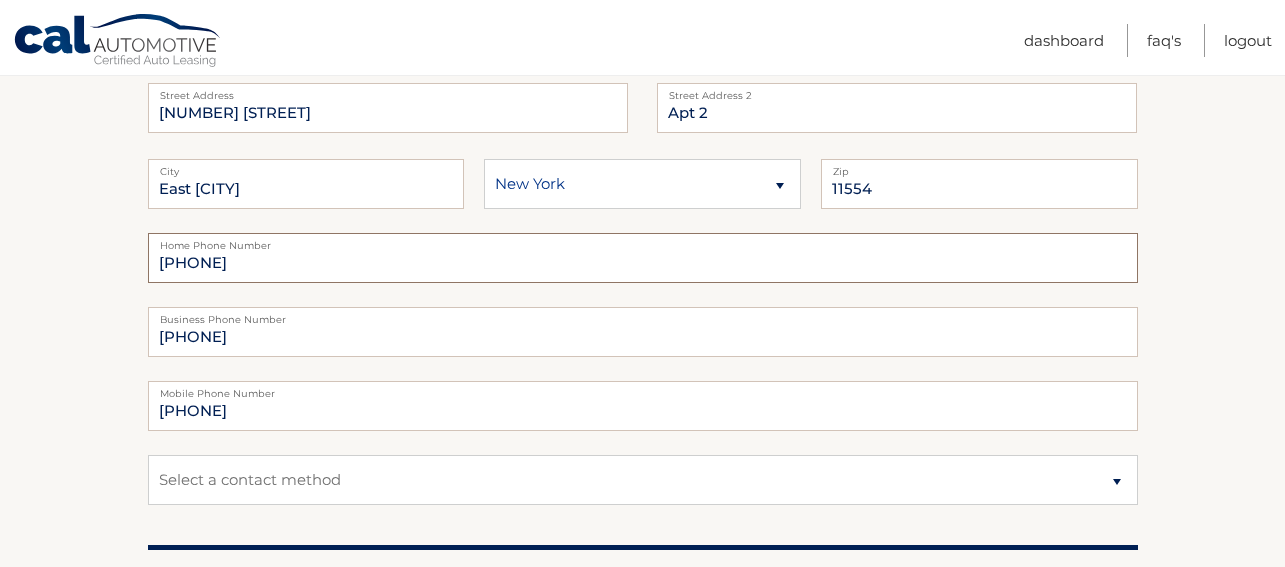 drag, startPoint x: 267, startPoint y: 261, endPoint x: 85, endPoint y: 266, distance: 182.06866 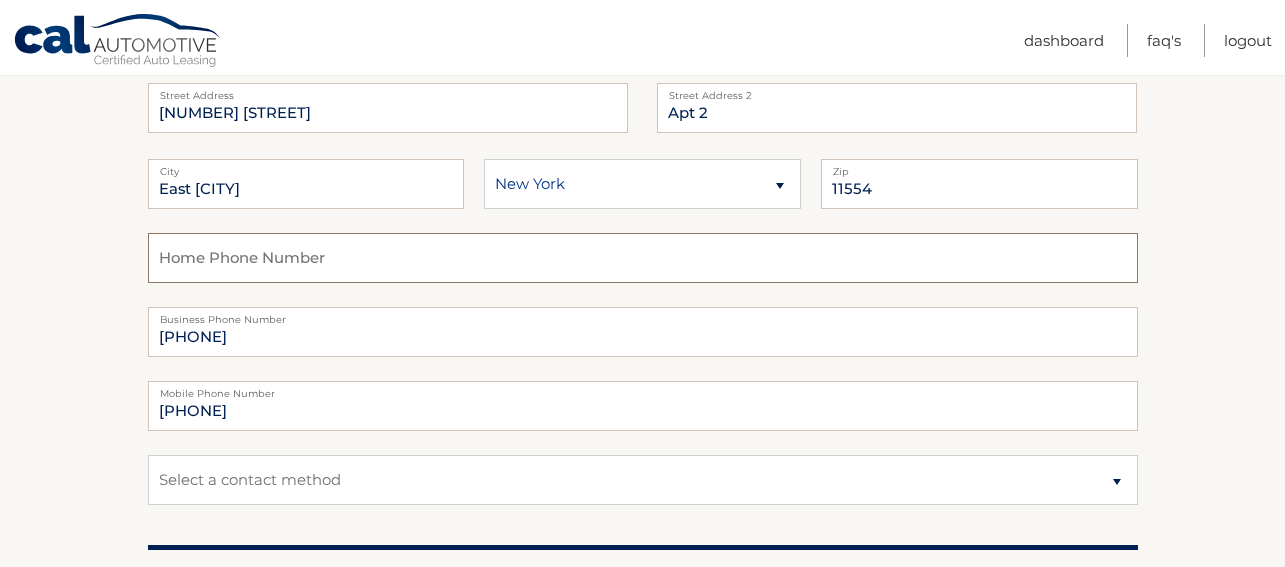 type 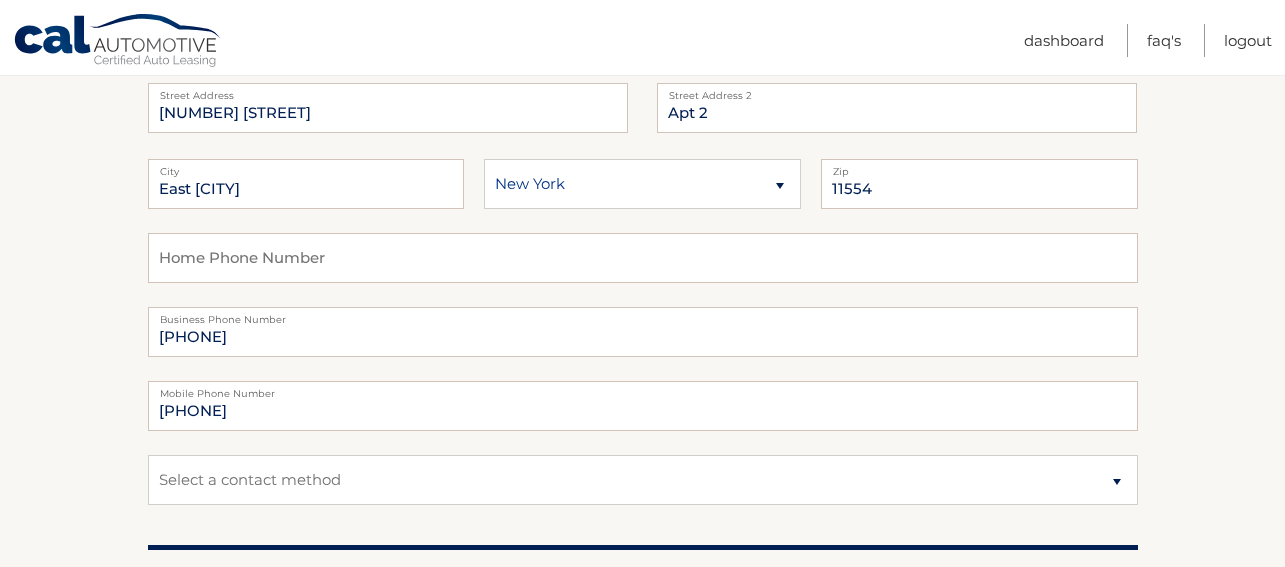 click on "Account Overview
|
Edit Profile
account information
679 Hilda St
Street Address
Apt 2
Street Address 2" at bounding box center [642, 673] 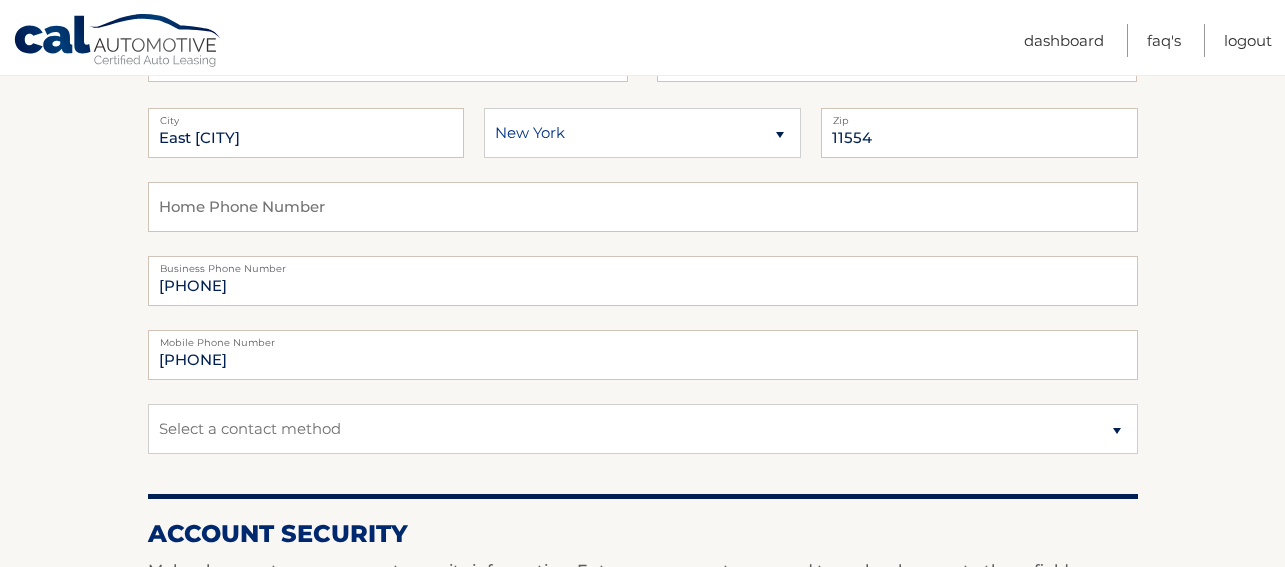 scroll, scrollTop: 397, scrollLeft: 0, axis: vertical 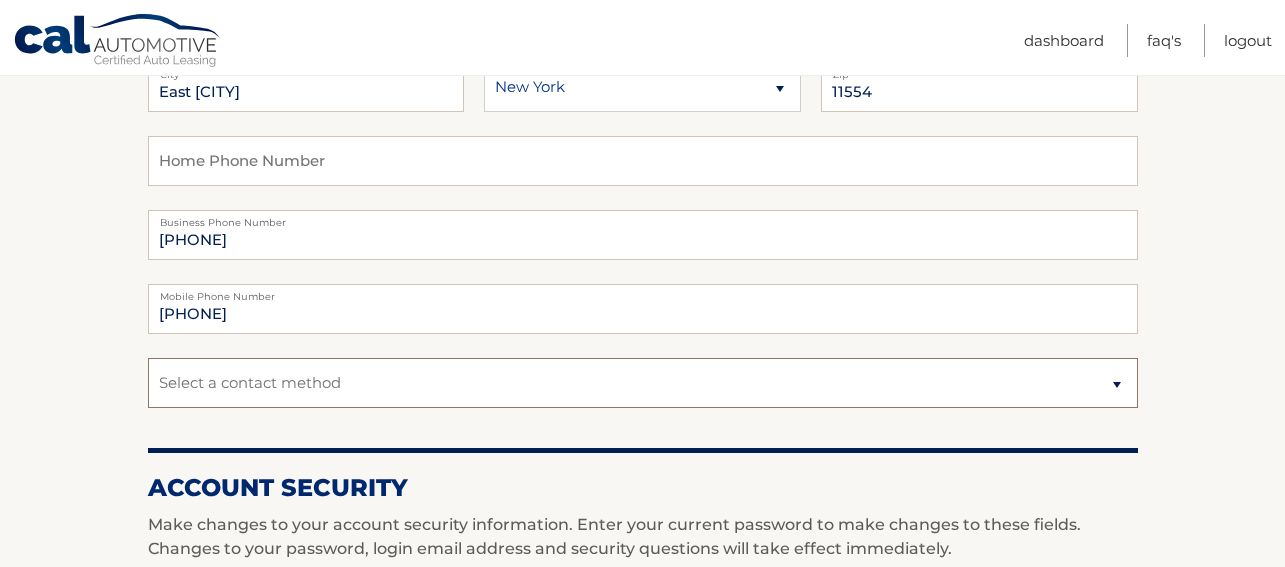 click on "Select a contact method
Mobile
Home" at bounding box center [643, 383] 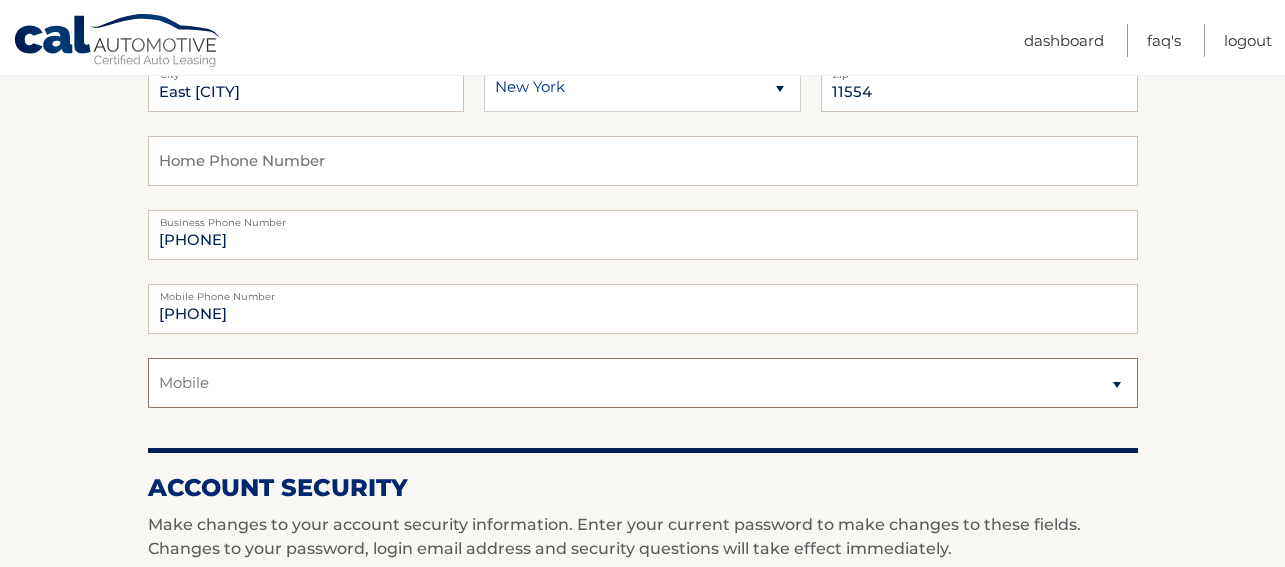 click on "Select a contact method
Mobile
Home" at bounding box center (643, 383) 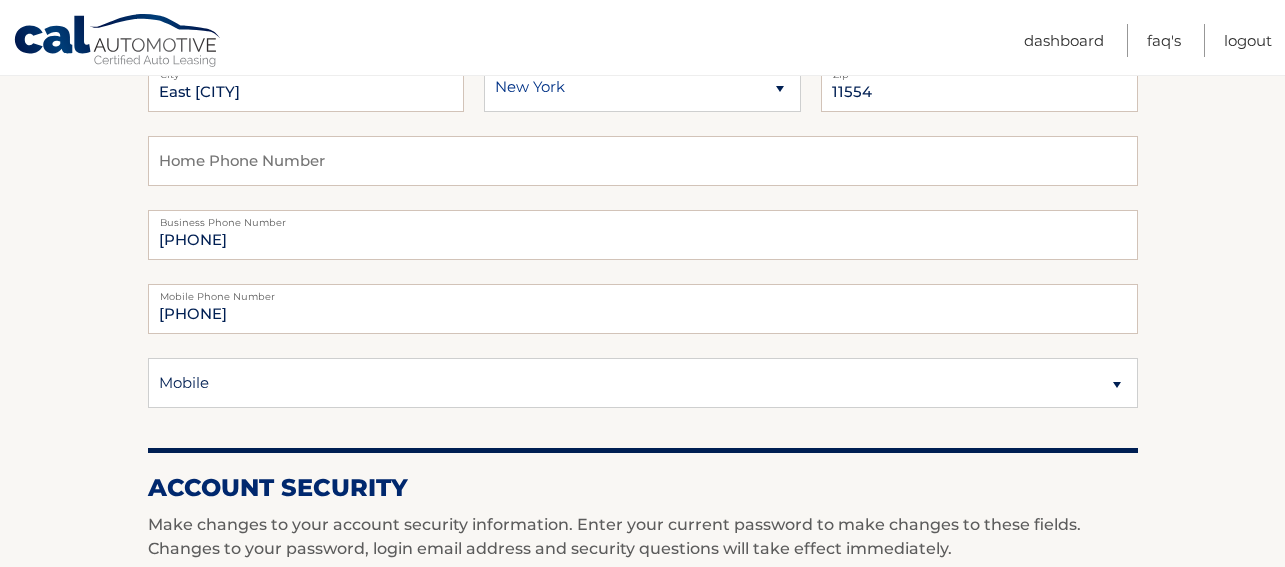 click on "Account Overview
|
Edit Profile
account information
679 Hilda St
Street Address
Apt 2
Street Address 2" at bounding box center (642, 576) 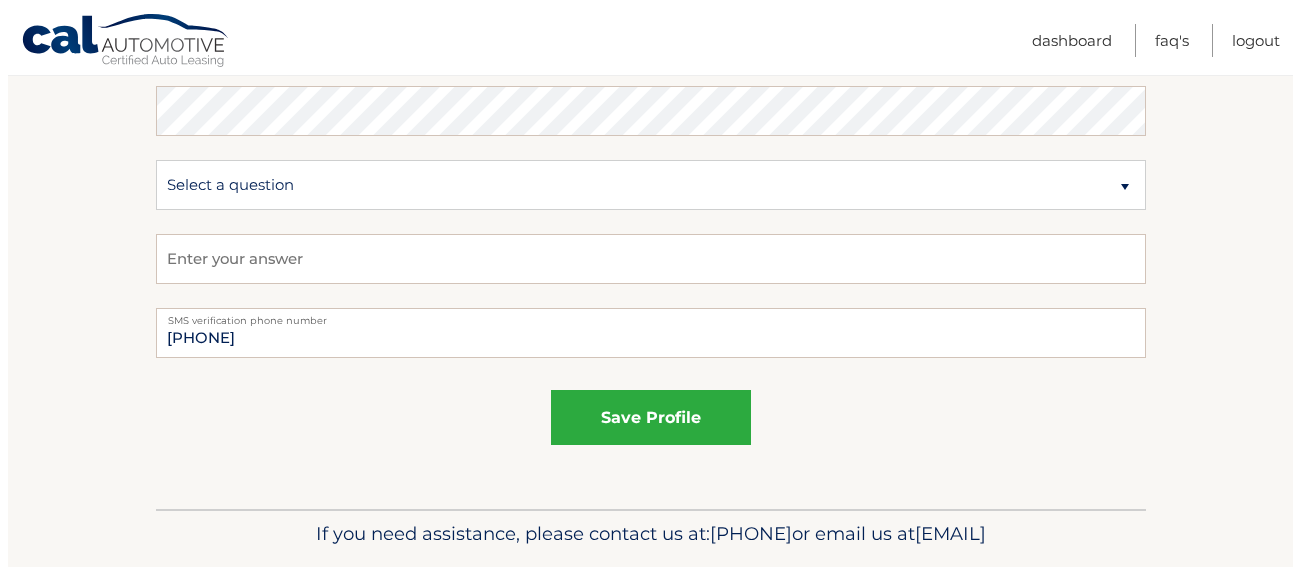 scroll, scrollTop: 1286, scrollLeft: 0, axis: vertical 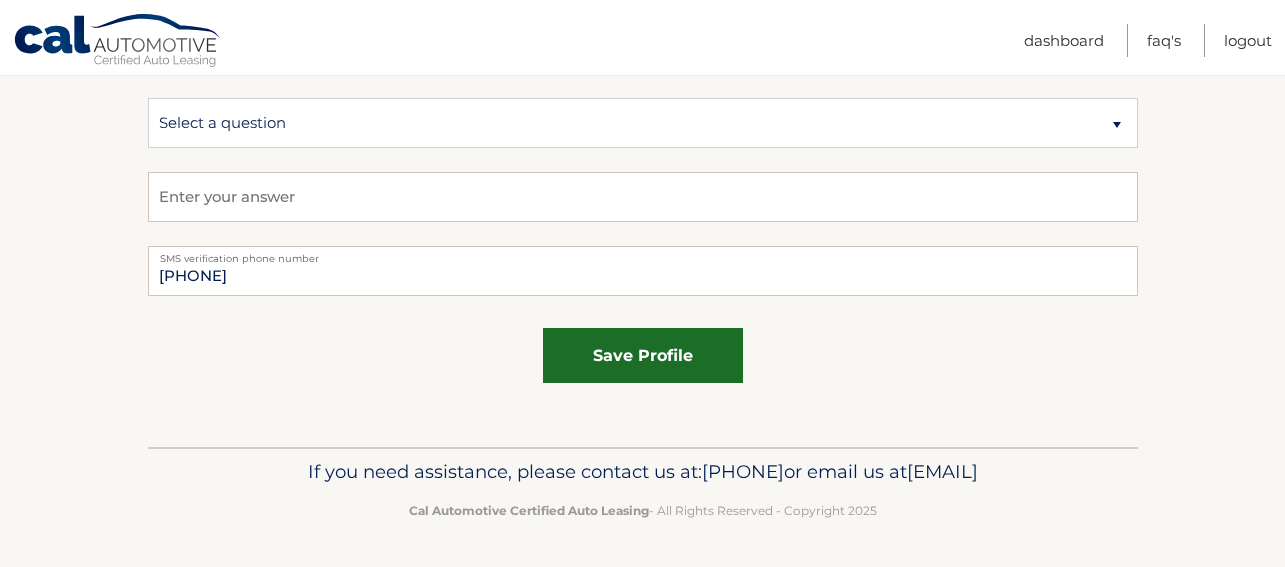 click on "save profile" at bounding box center [643, 355] 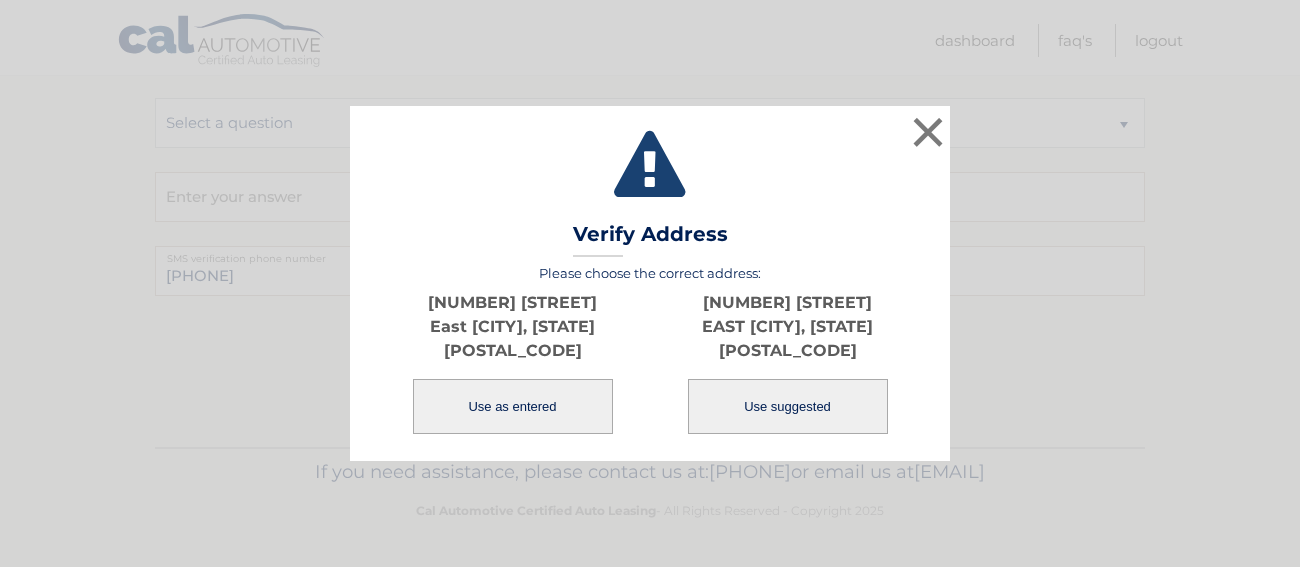 click on "Use suggested" at bounding box center [788, 406] 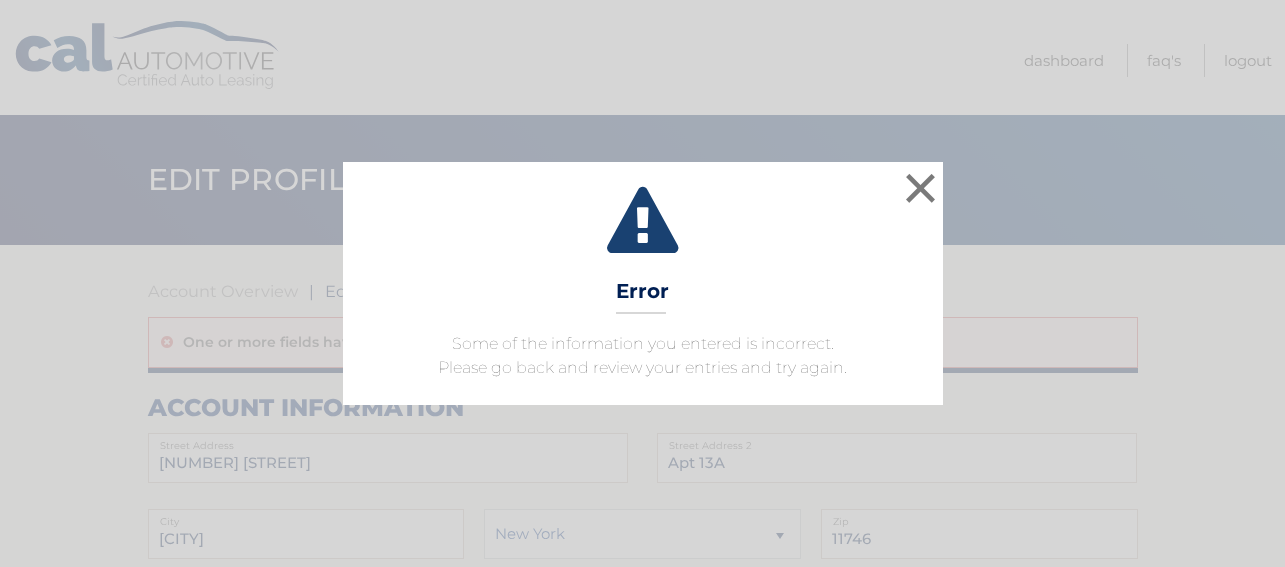 scroll, scrollTop: 0, scrollLeft: 0, axis: both 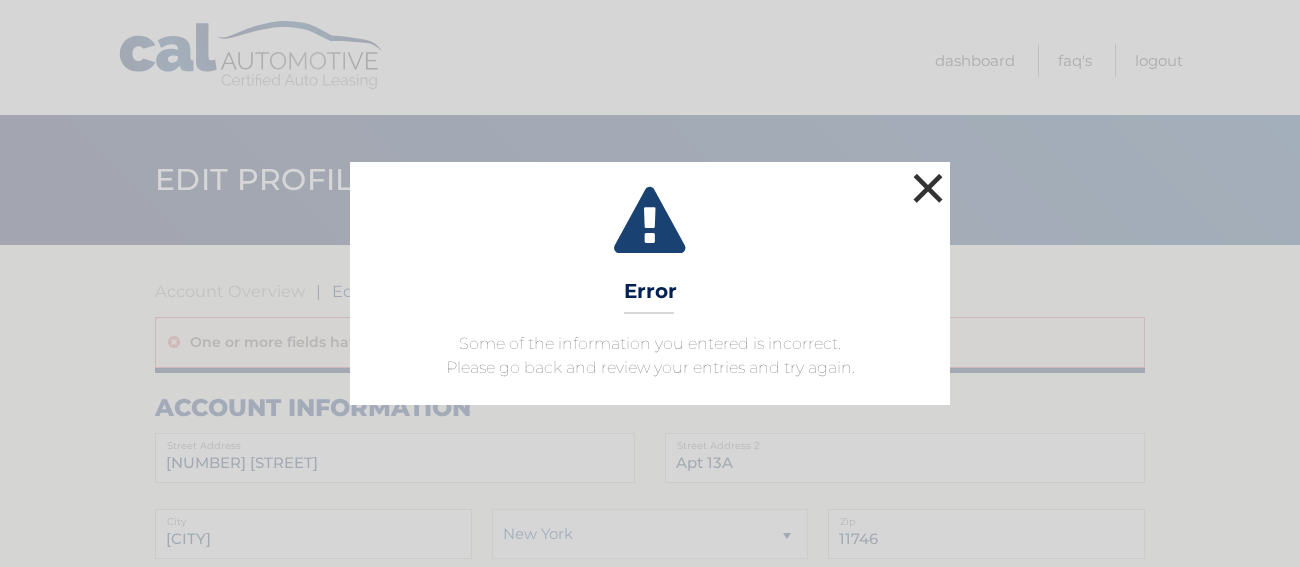 click on "×" at bounding box center (928, 188) 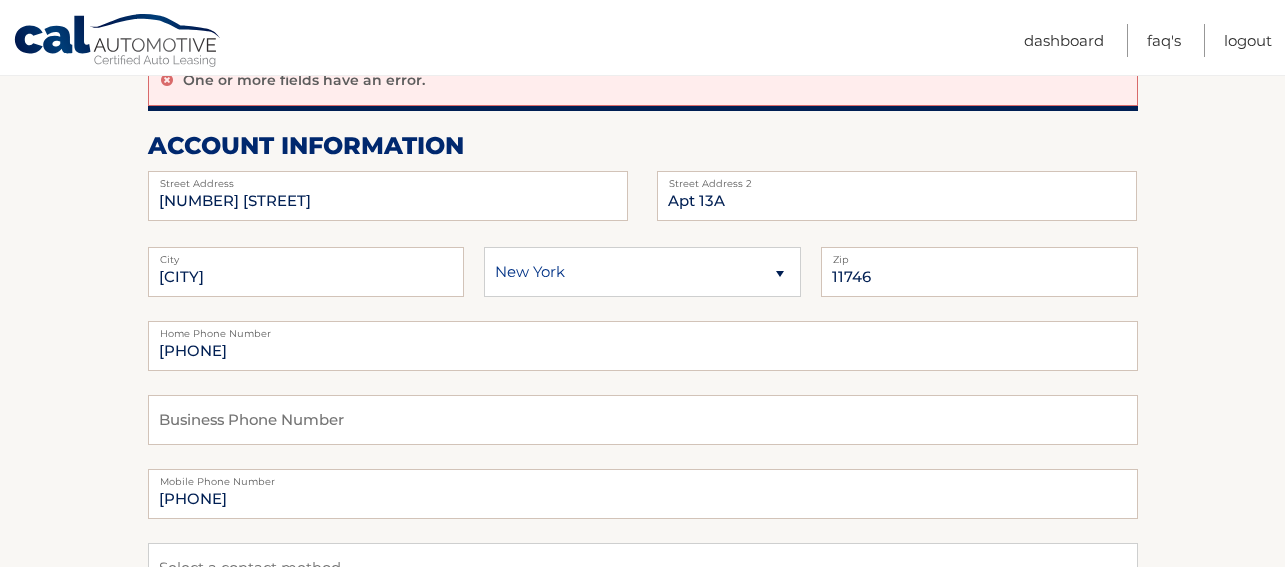 scroll, scrollTop: 200, scrollLeft: 0, axis: vertical 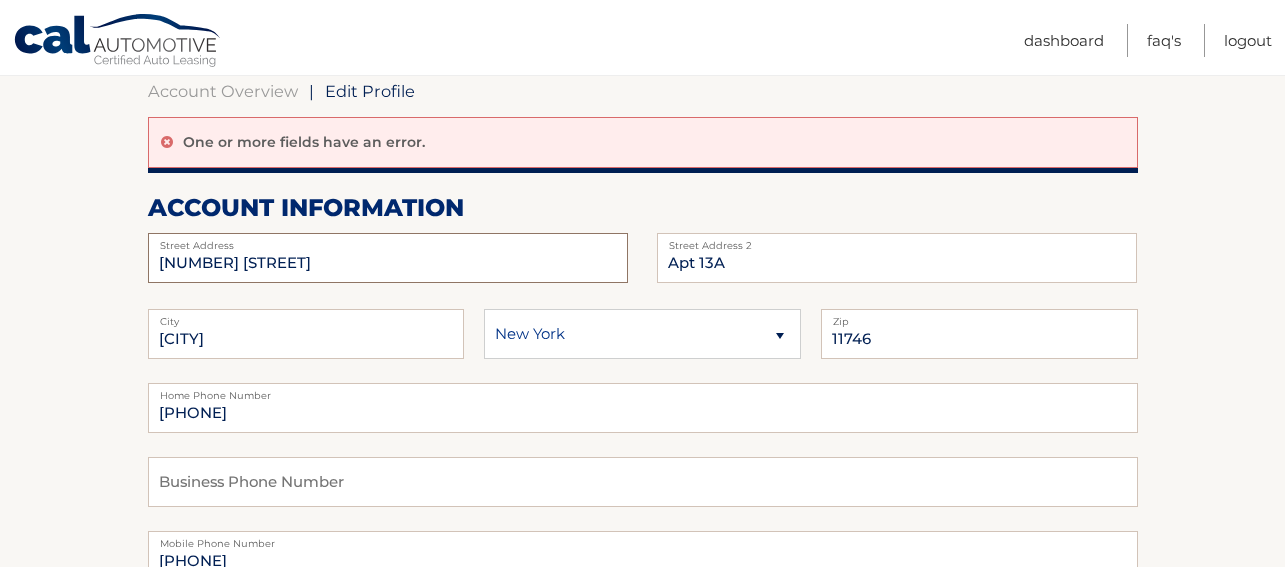 drag, startPoint x: 303, startPoint y: 264, endPoint x: 74, endPoint y: 263, distance: 229.00218 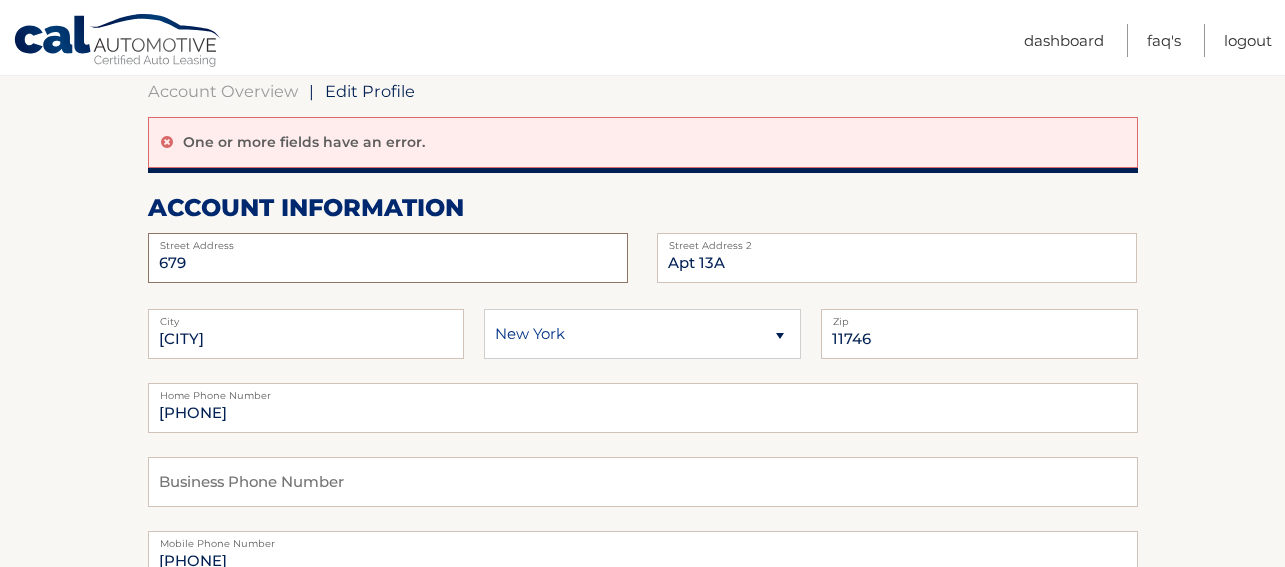 type on "679 Hilda St" 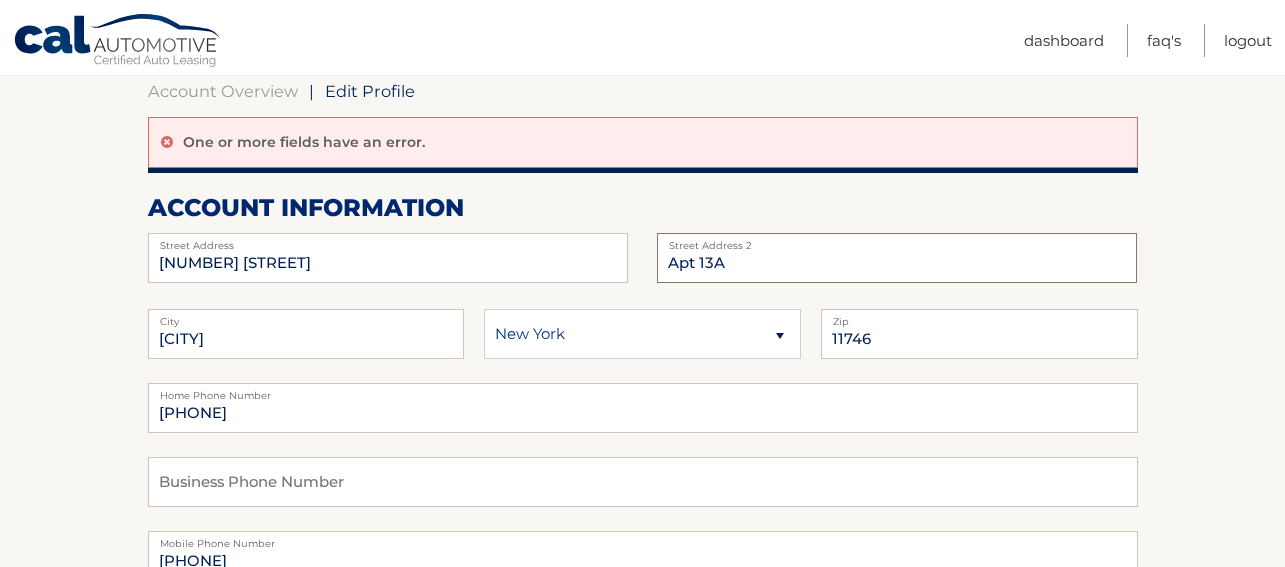 click on "Apt 13A" at bounding box center (897, 258) 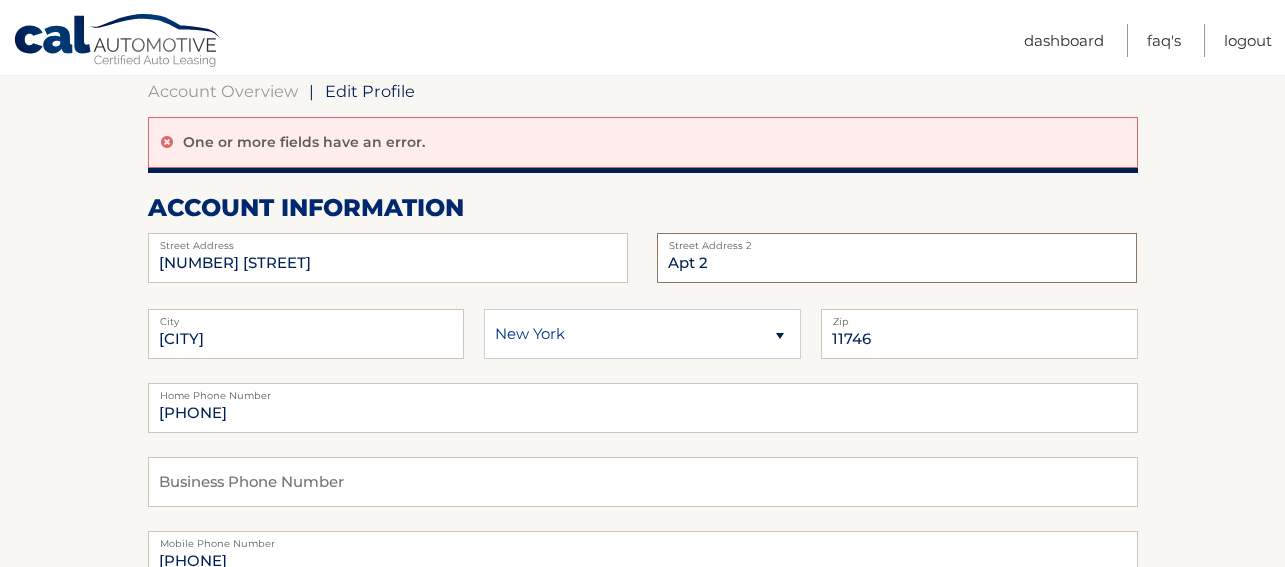type on "Apt 2" 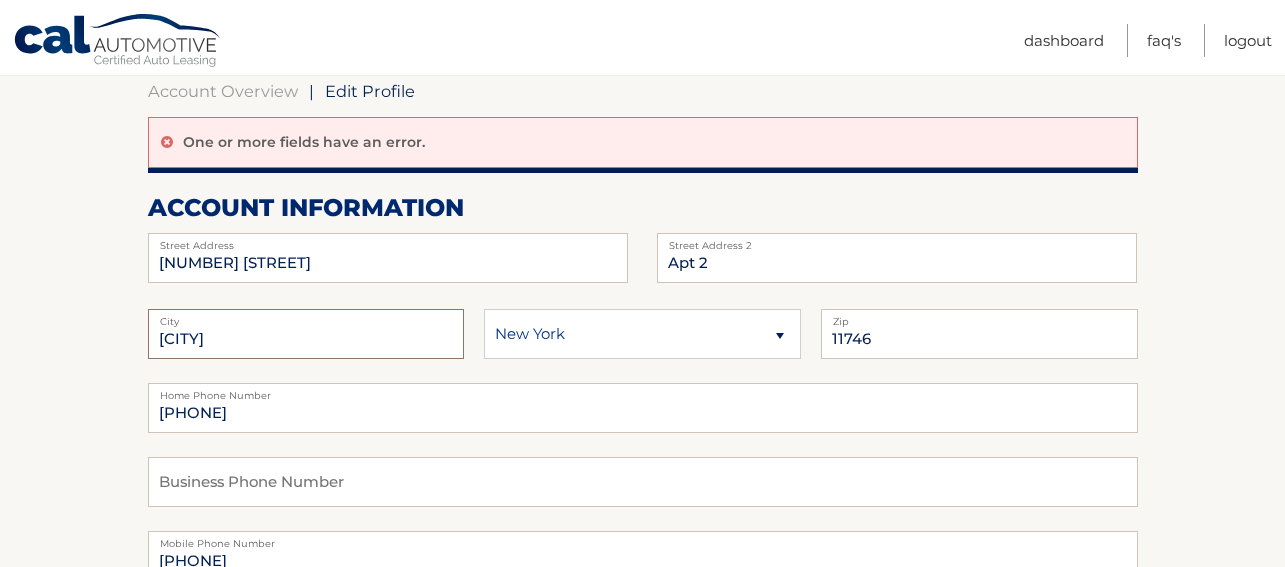 type on "East Meadow" 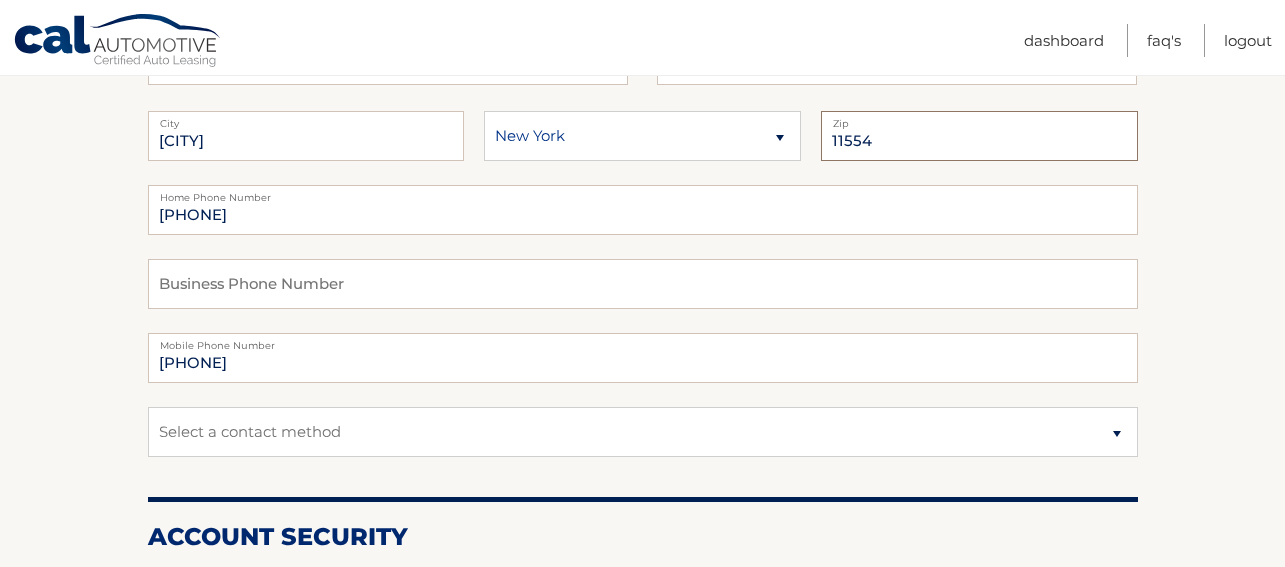 scroll, scrollTop: 400, scrollLeft: 0, axis: vertical 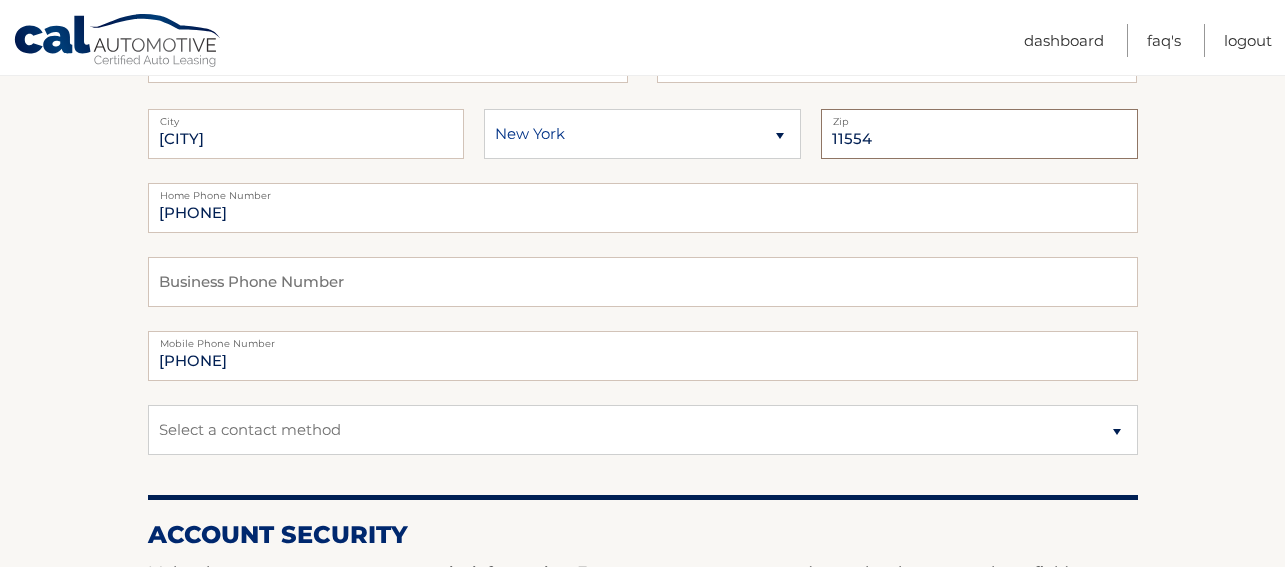 type on "11554" 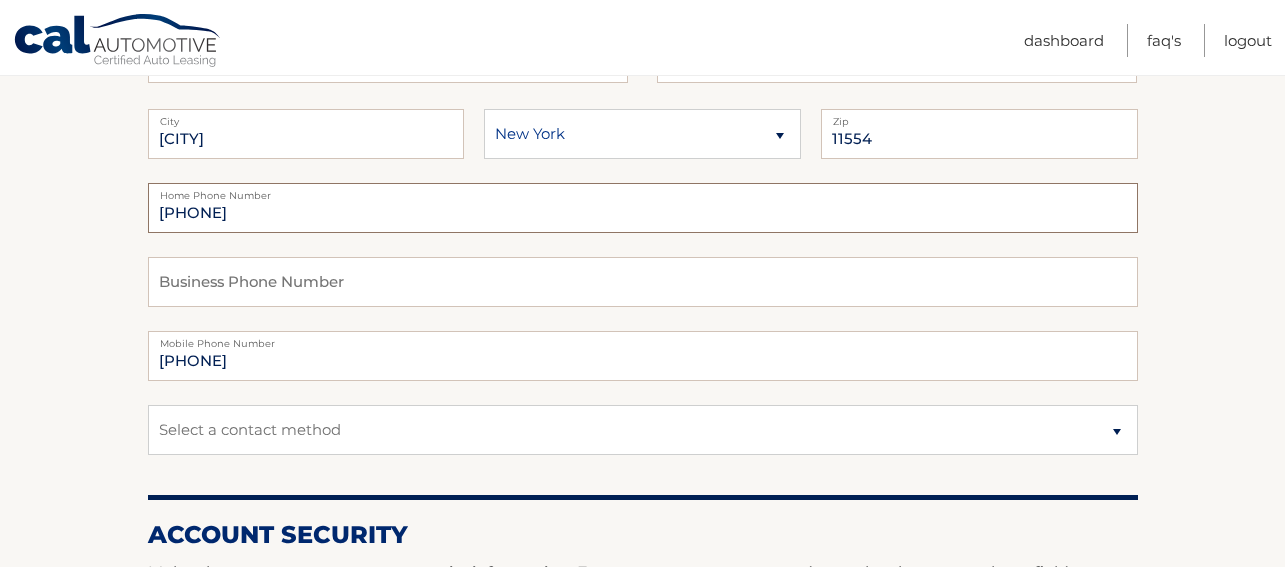 drag, startPoint x: 297, startPoint y: 214, endPoint x: 63, endPoint y: 214, distance: 234 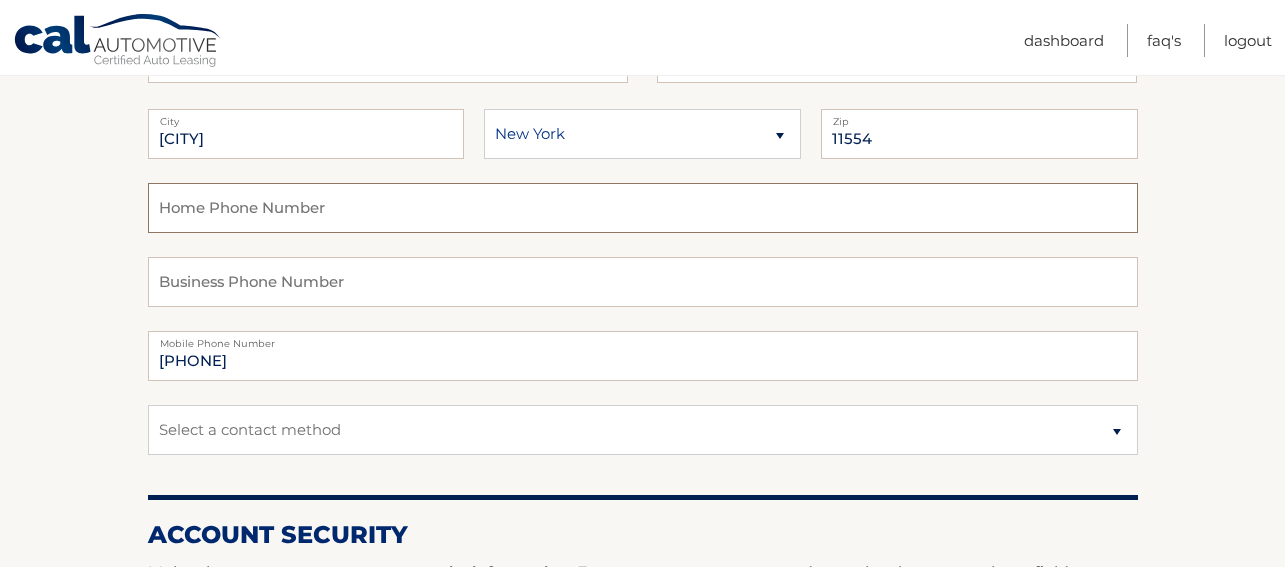 type 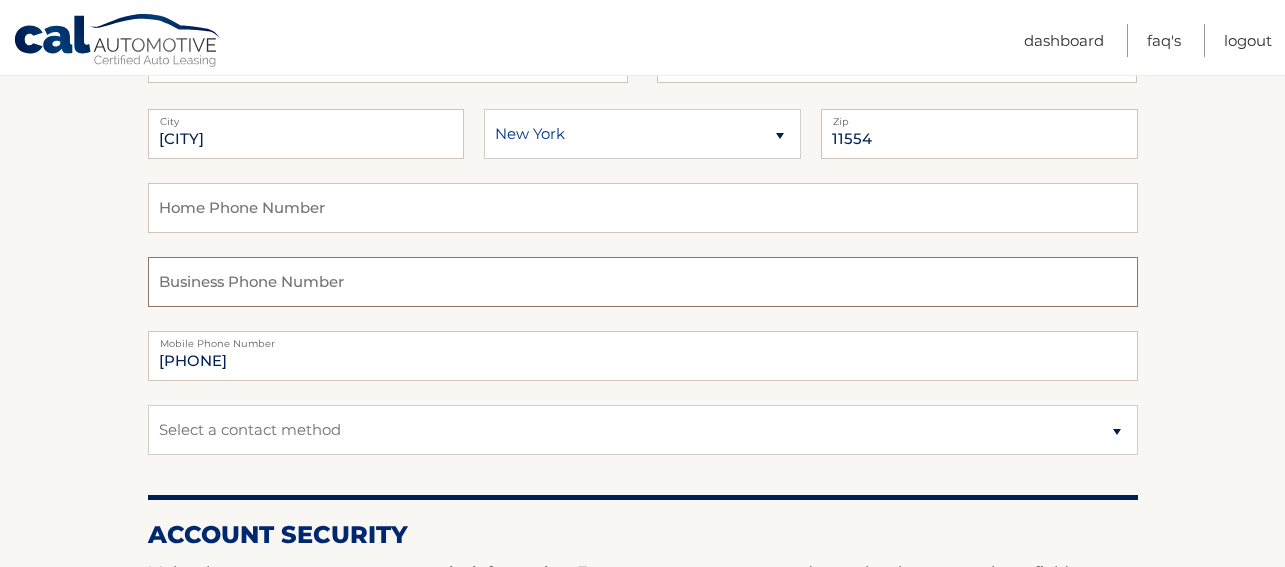 click at bounding box center [643, 282] 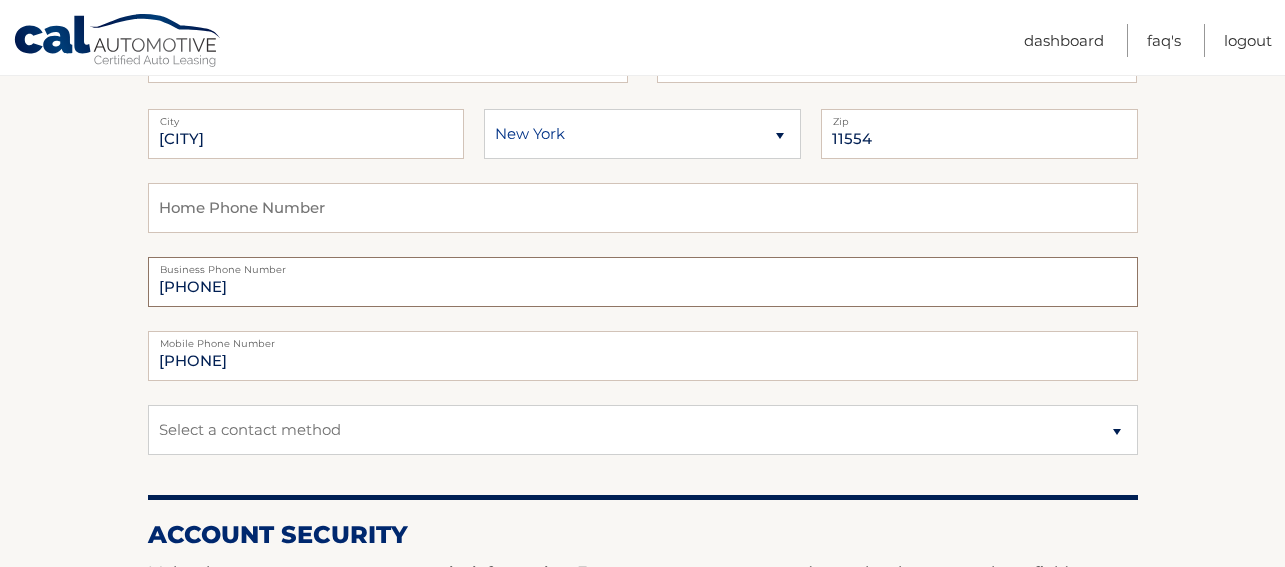 type on "6314354900" 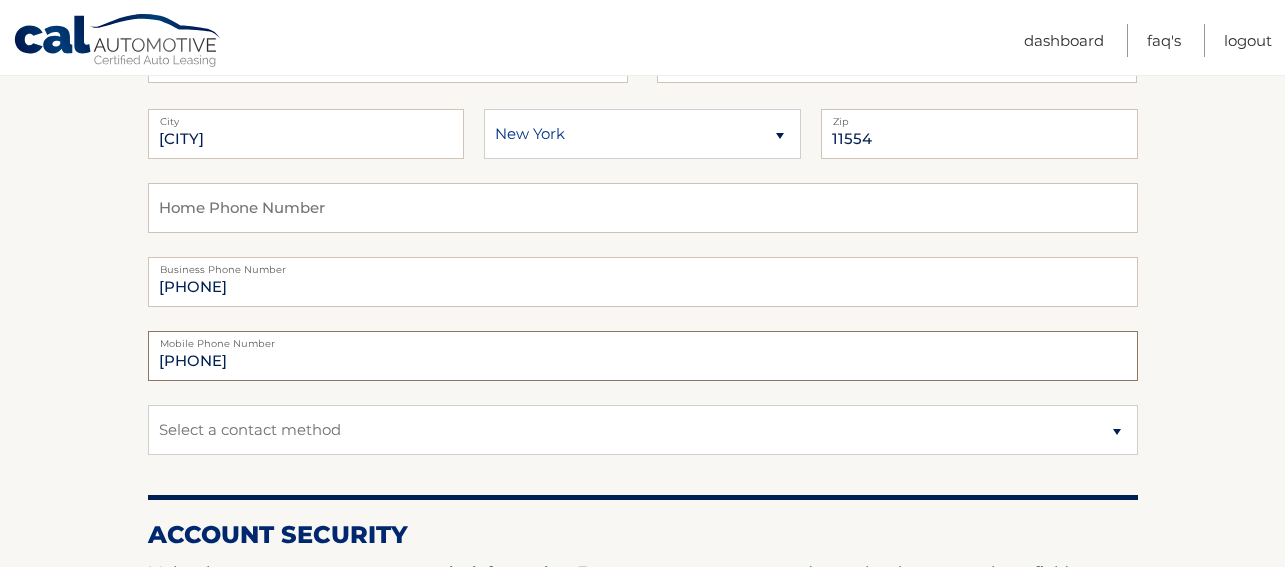 drag, startPoint x: 259, startPoint y: 362, endPoint x: 100, endPoint y: 356, distance: 159.11317 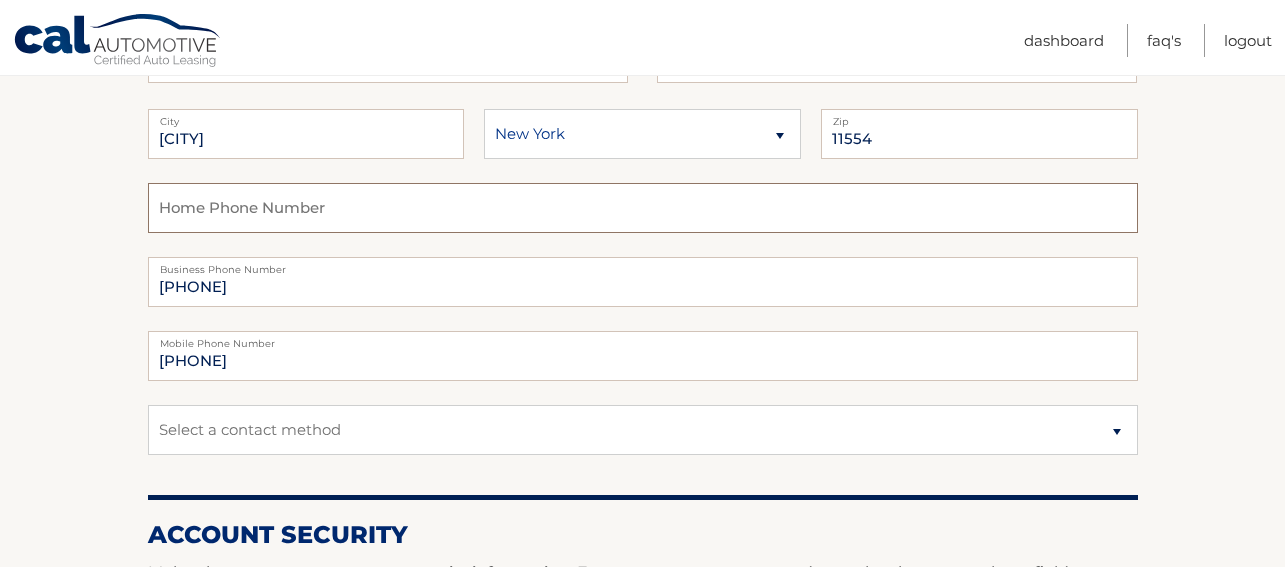 click at bounding box center (643, 208) 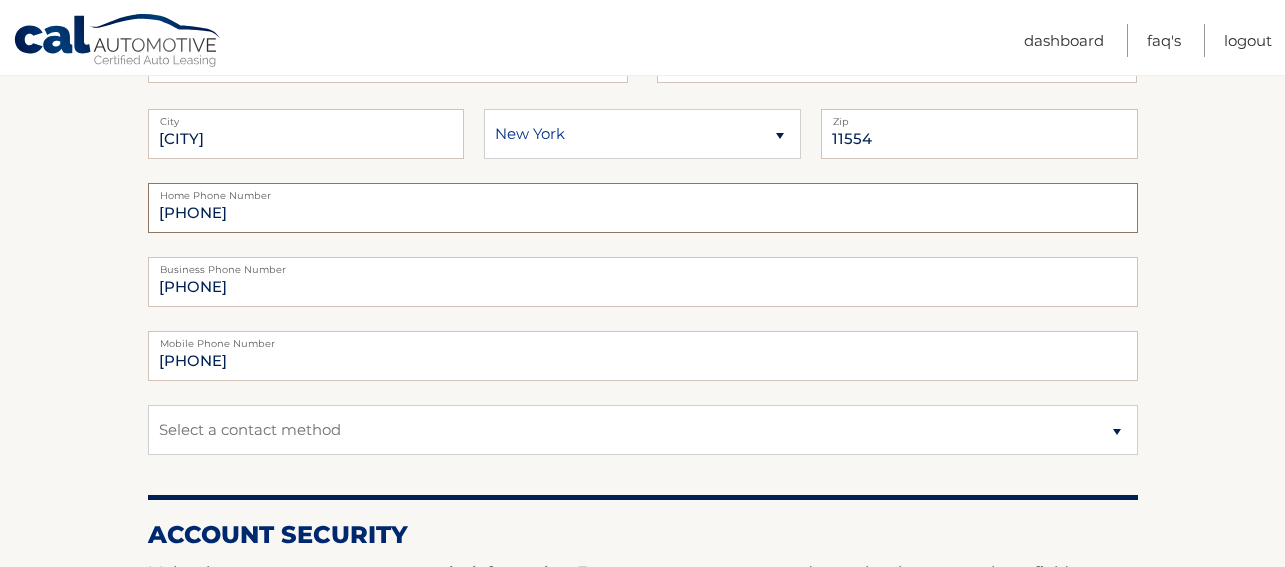 type on "4699551785" 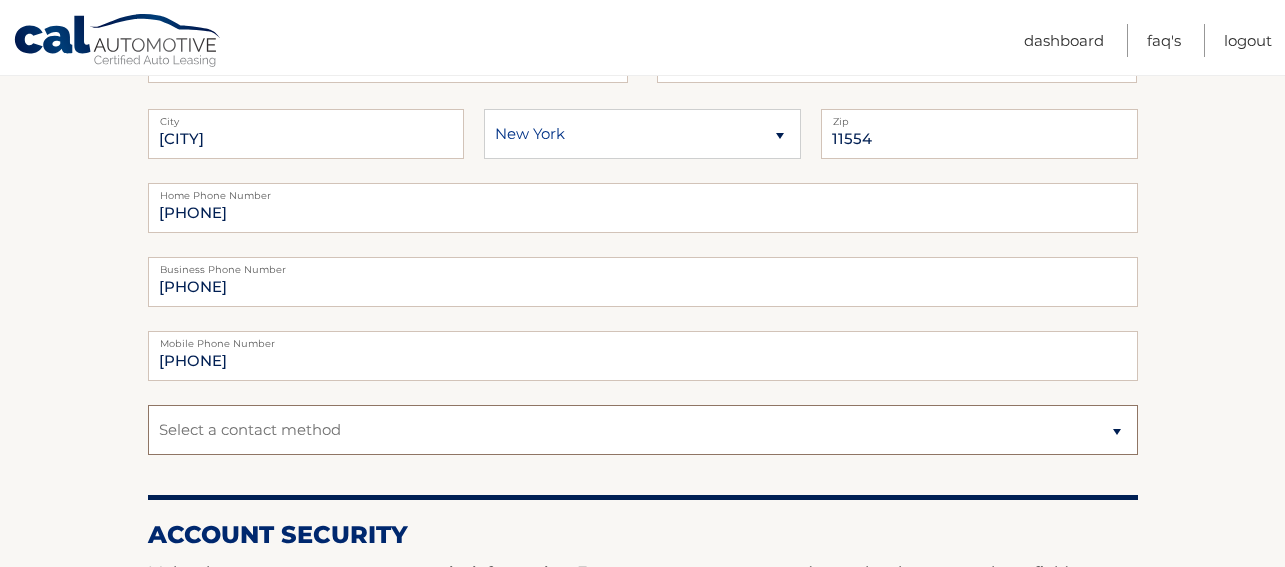 click on "Select a contact method
Mobile
Home" at bounding box center (643, 430) 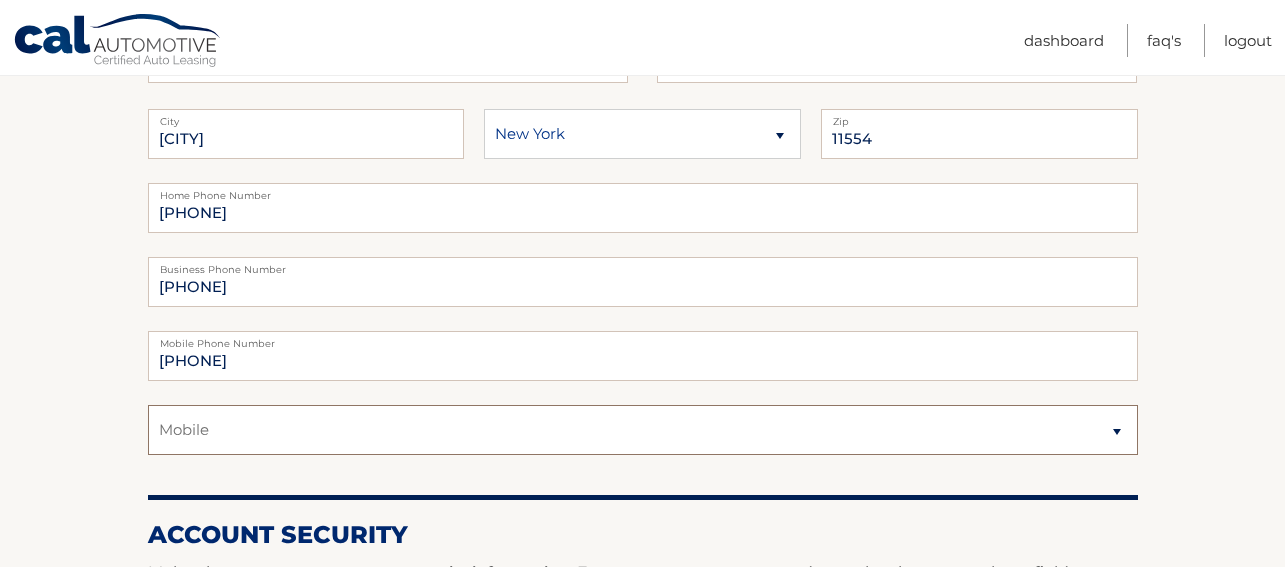 click on "Select a contact method
Mobile
Home" at bounding box center (643, 430) 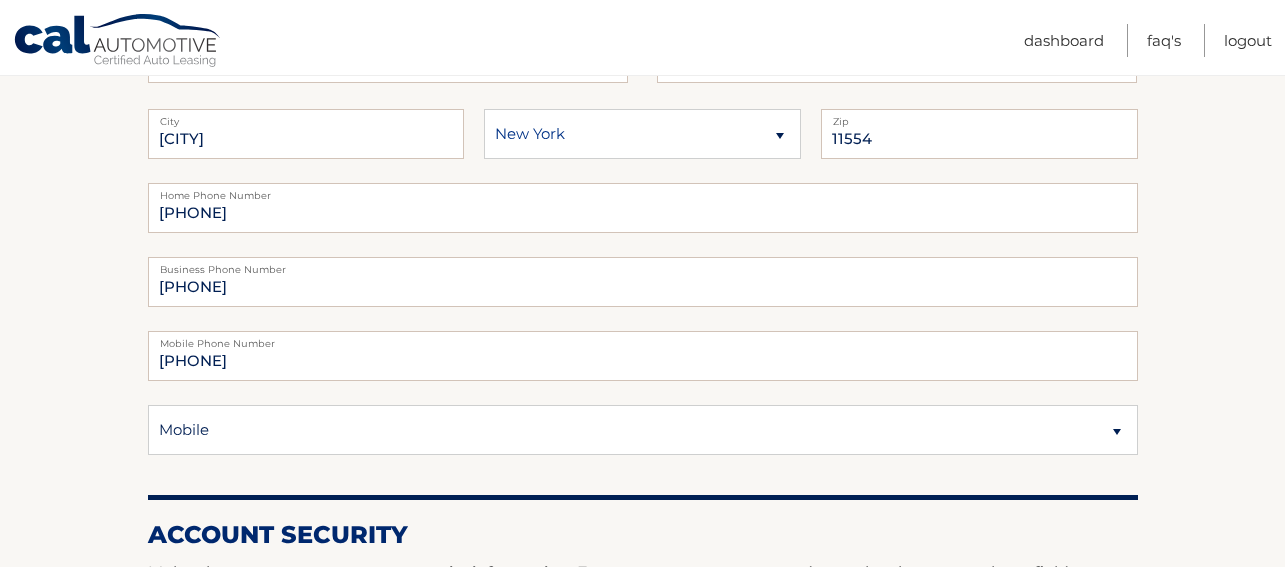 click on "Account Overview
|
Edit Profile
One or more fields have an error.
account information
679 Hilda St
Street Address
Apt 2" at bounding box center [642, 598] 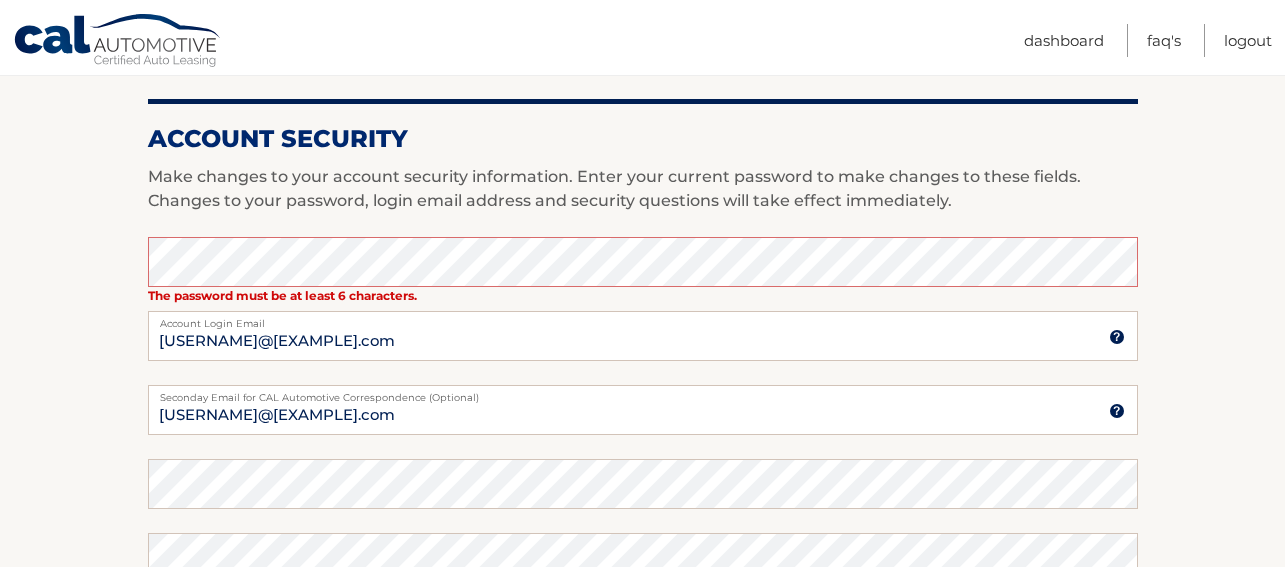 scroll, scrollTop: 800, scrollLeft: 0, axis: vertical 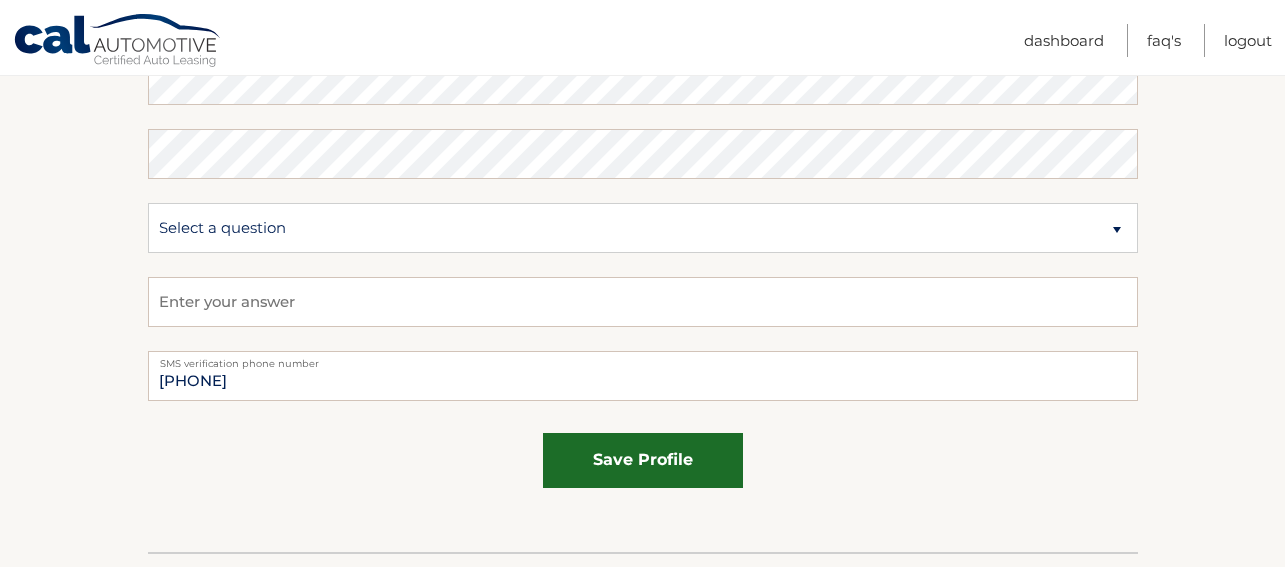 click on "save profile" at bounding box center (643, 460) 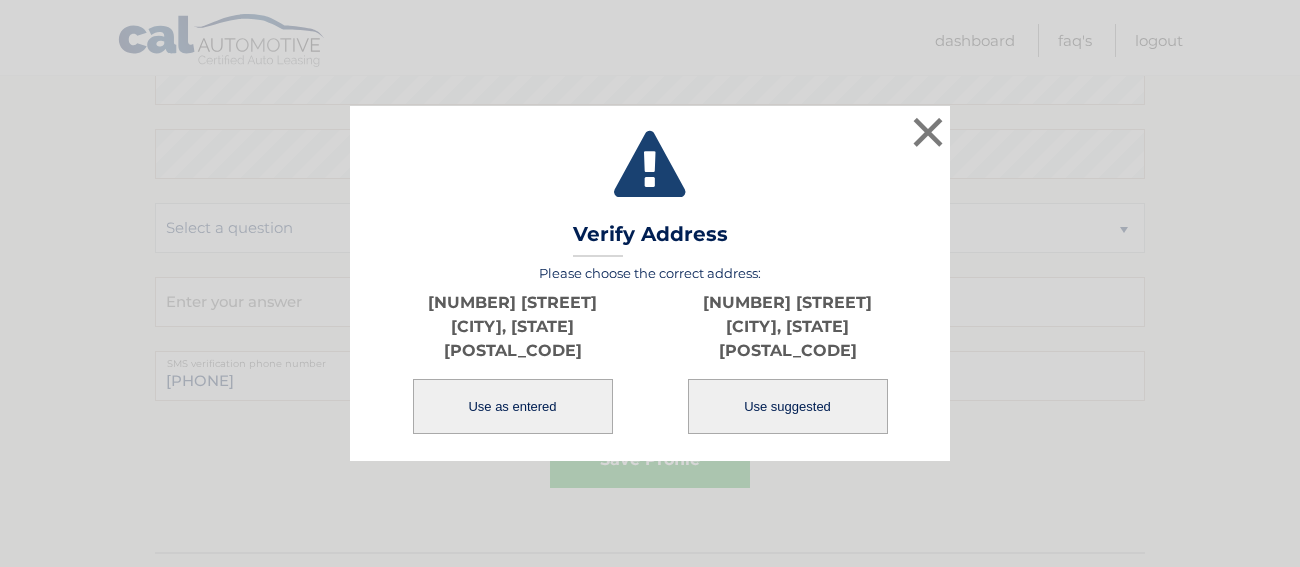 click on "Use suggested" at bounding box center (788, 406) 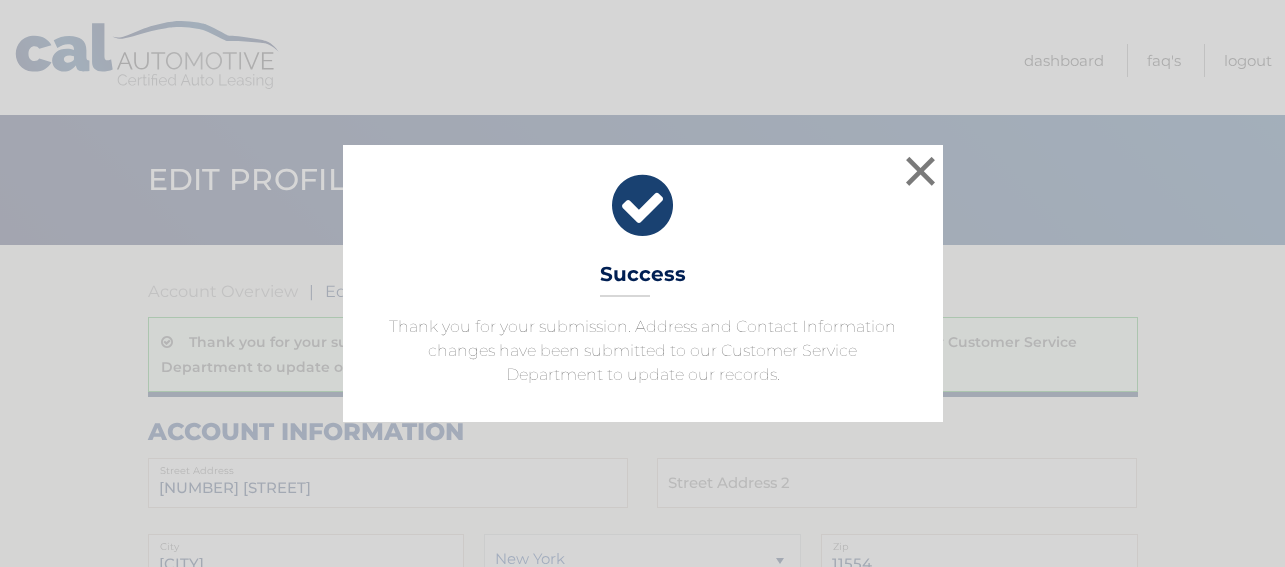 scroll, scrollTop: 0, scrollLeft: 0, axis: both 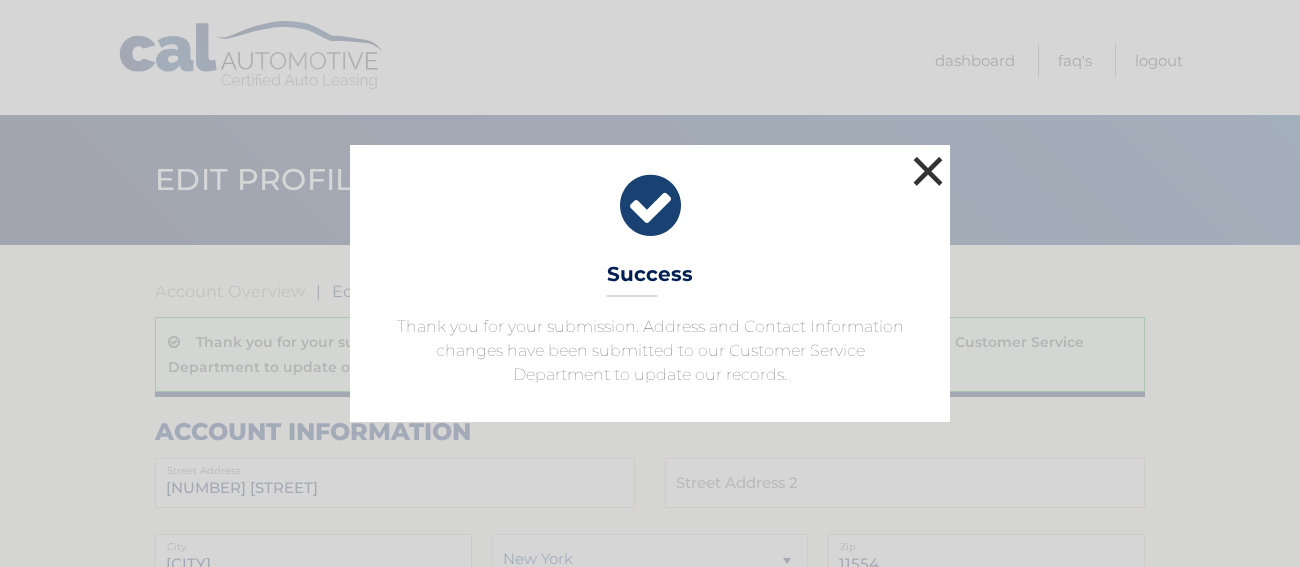click on "×" at bounding box center (928, 171) 